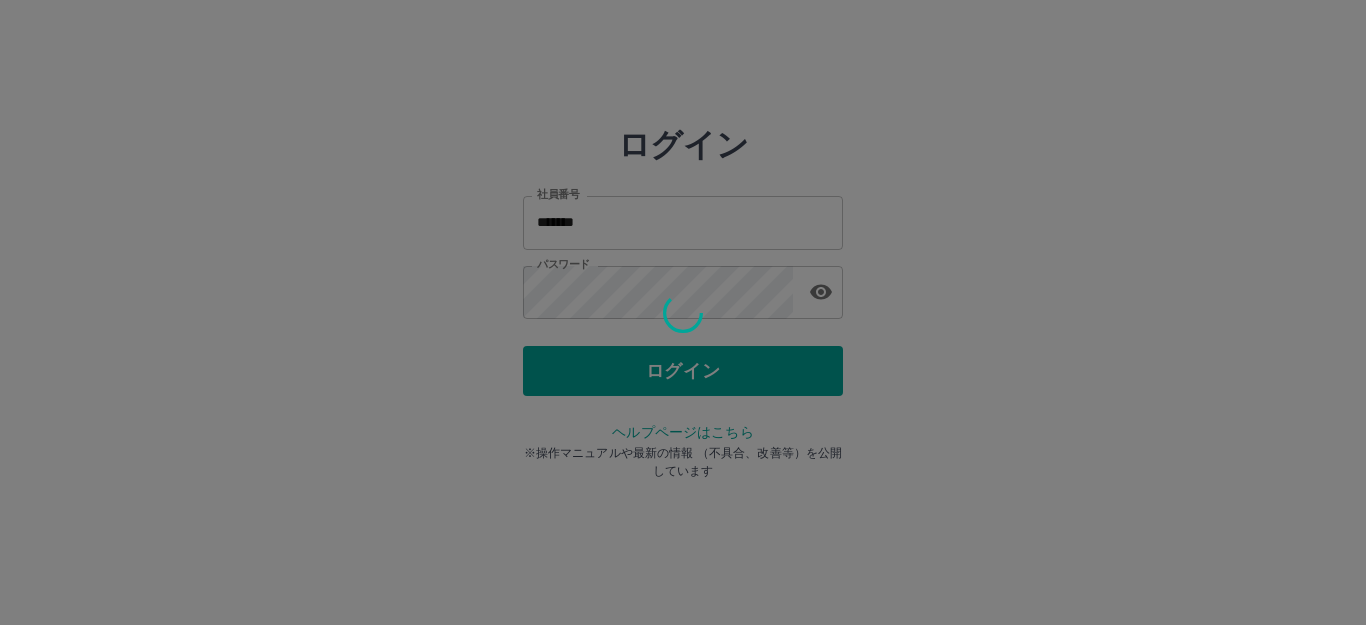 scroll, scrollTop: 0, scrollLeft: 0, axis: both 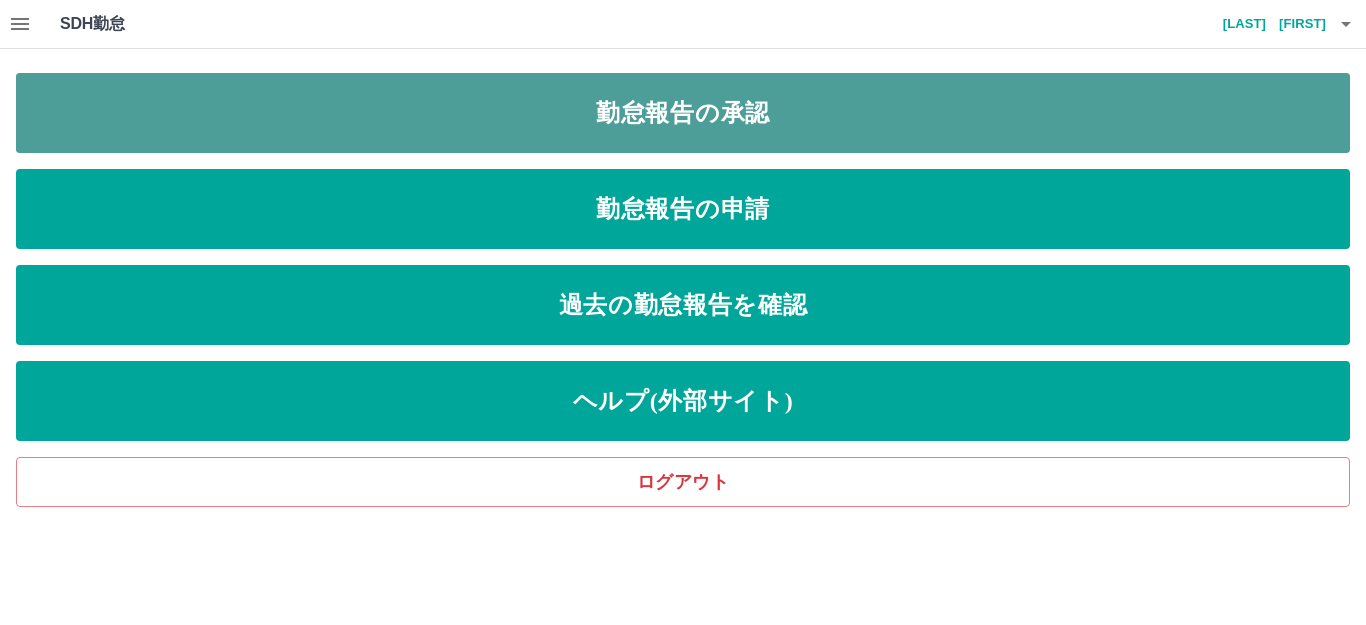 click on "勤怠報告の承認" at bounding box center (683, 113) 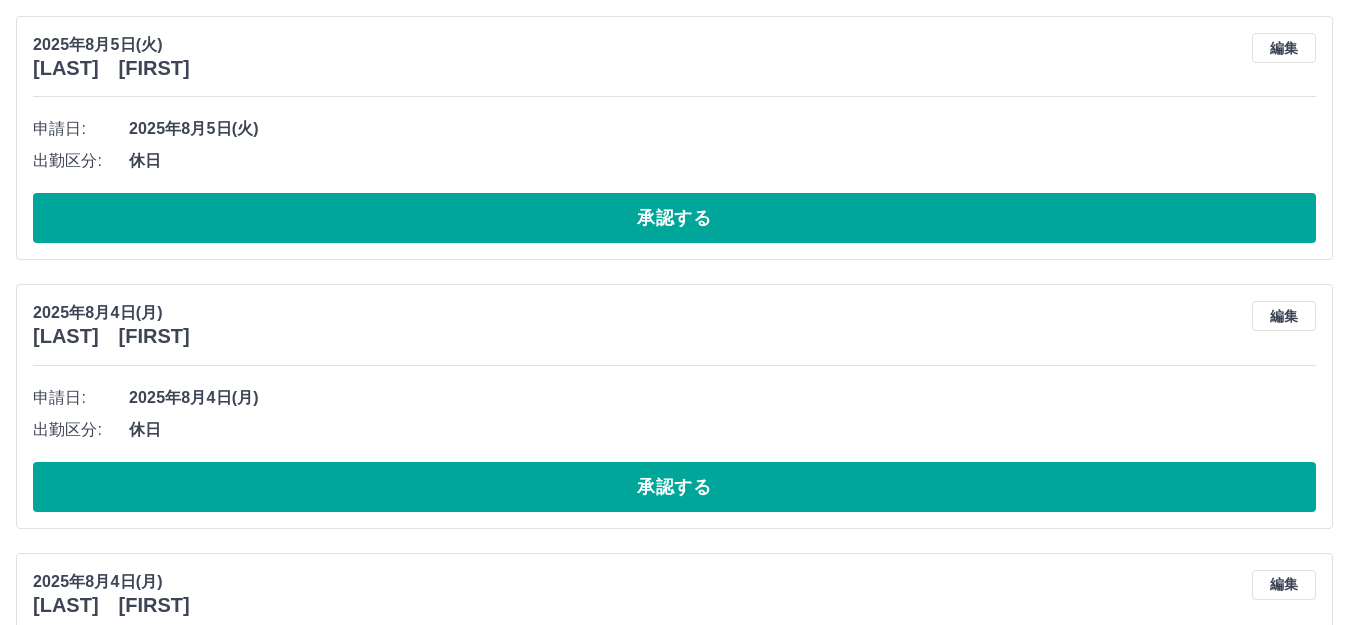 scroll, scrollTop: 500, scrollLeft: 0, axis: vertical 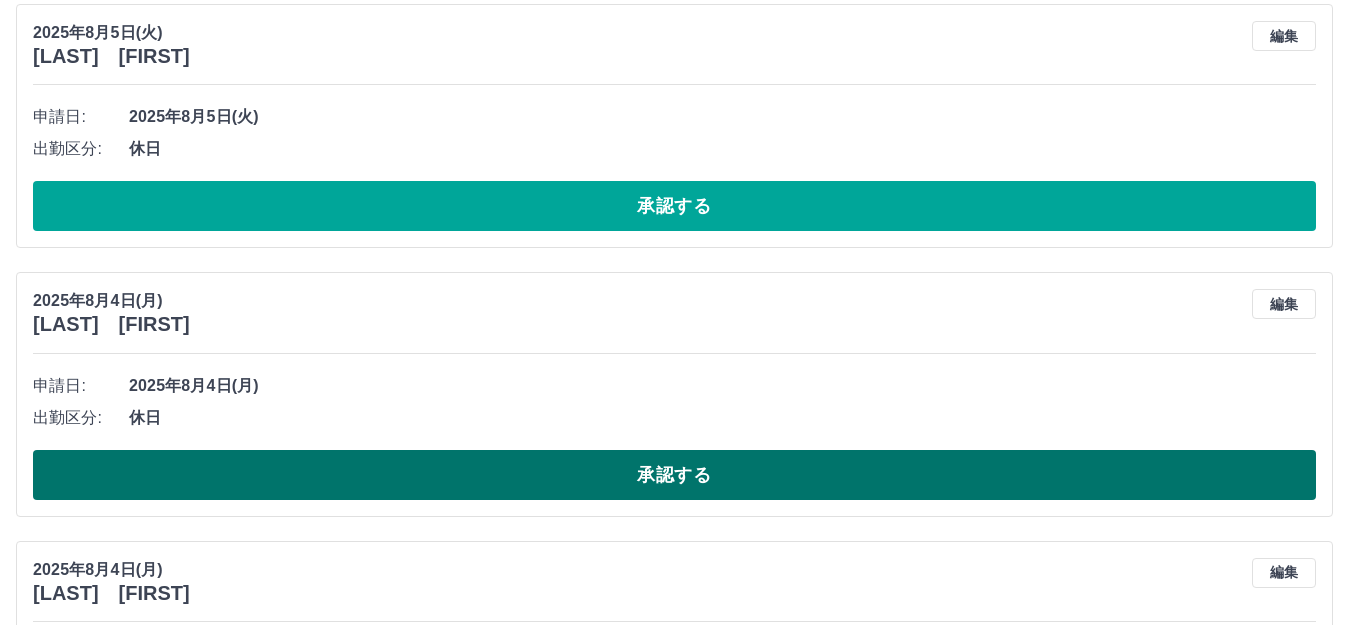 click on "承認する" at bounding box center (674, 475) 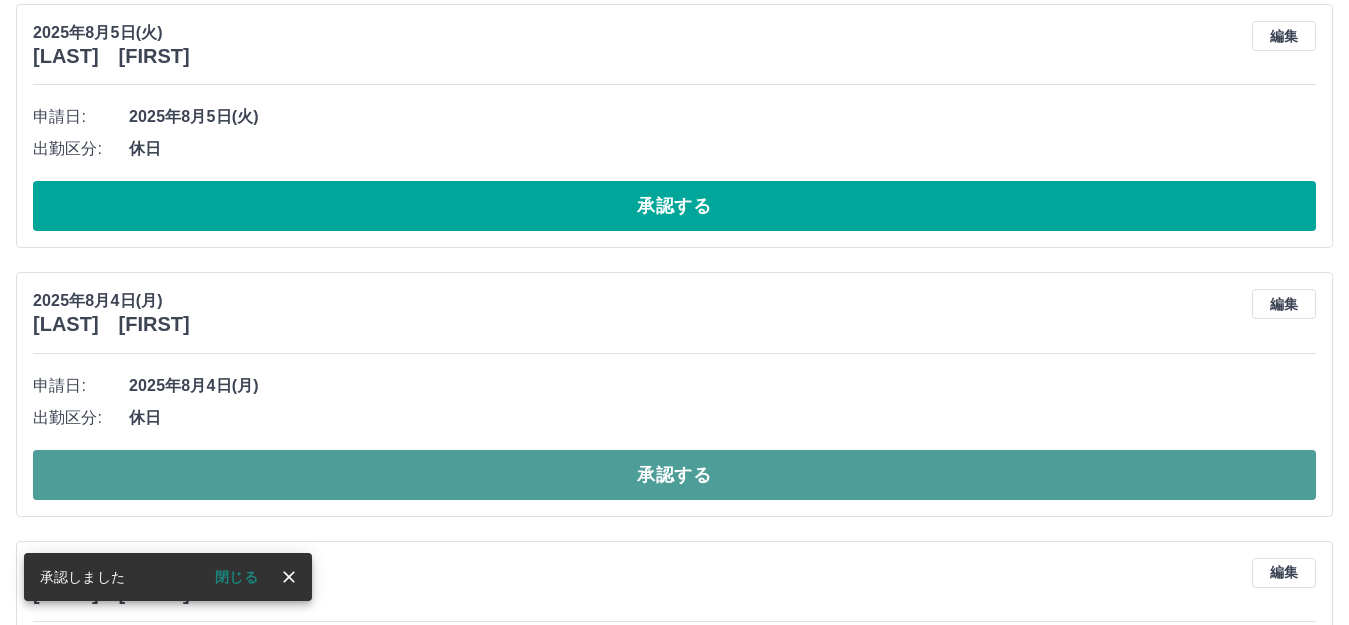 click on "承認する" at bounding box center (674, 475) 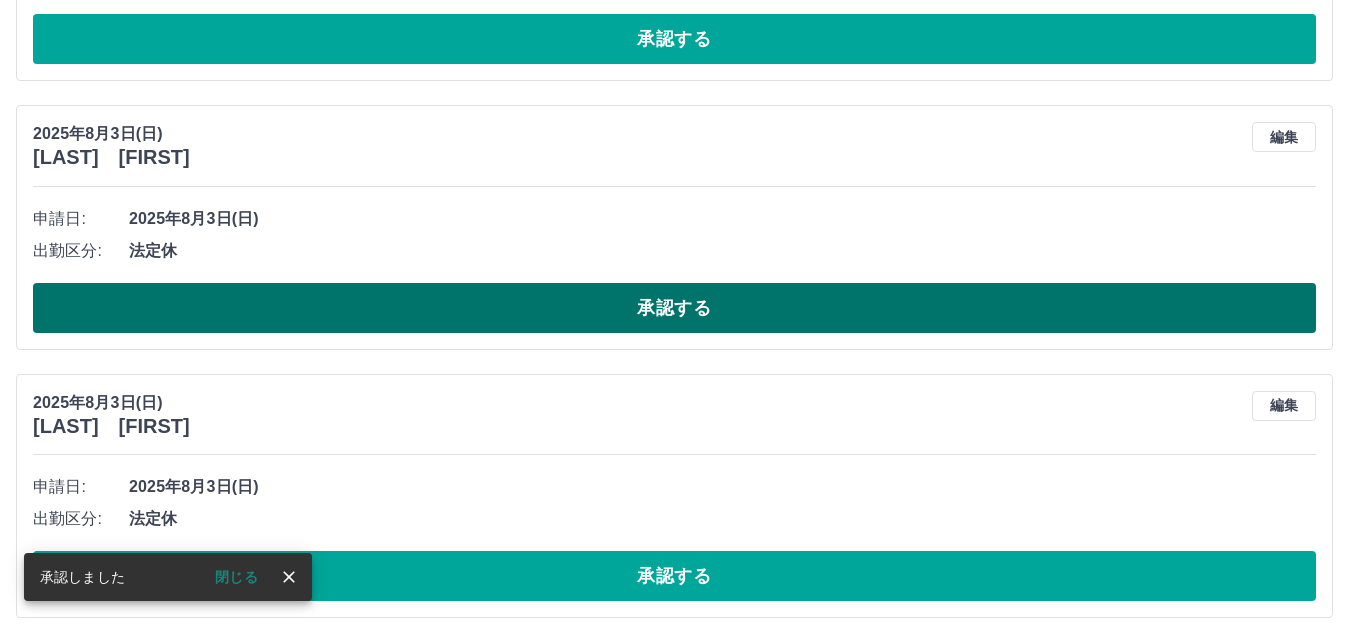 scroll, scrollTop: 700, scrollLeft: 0, axis: vertical 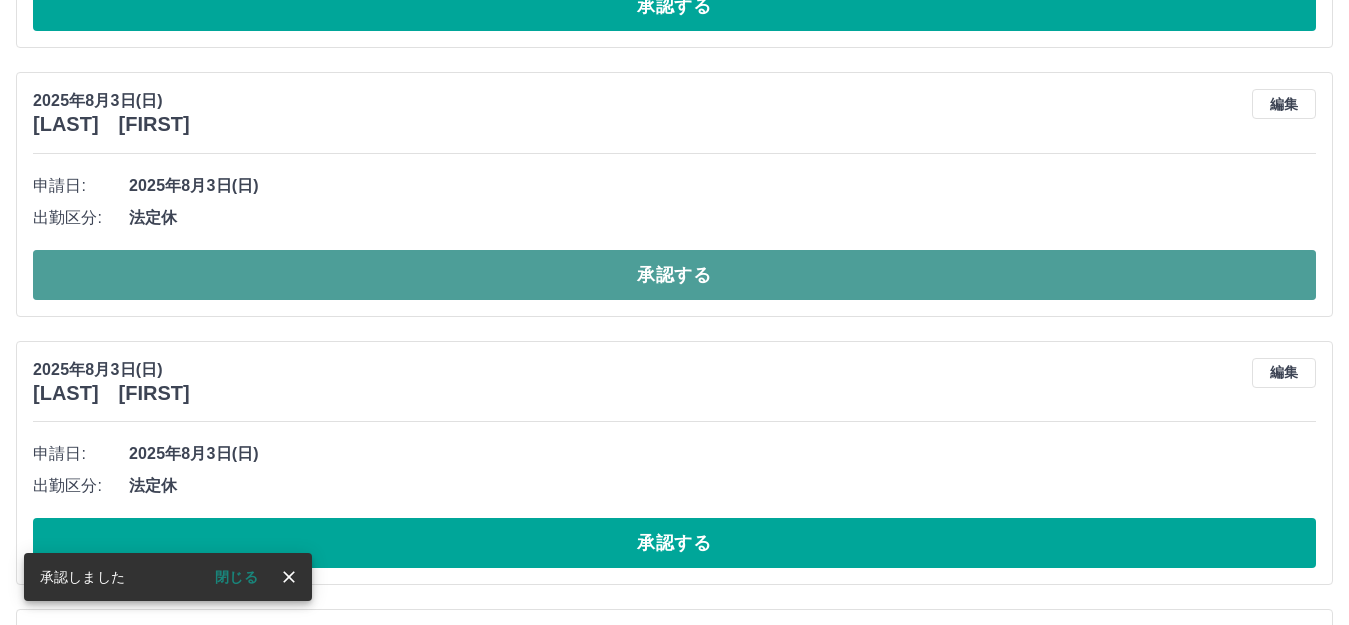 click on "承認する" at bounding box center [674, 275] 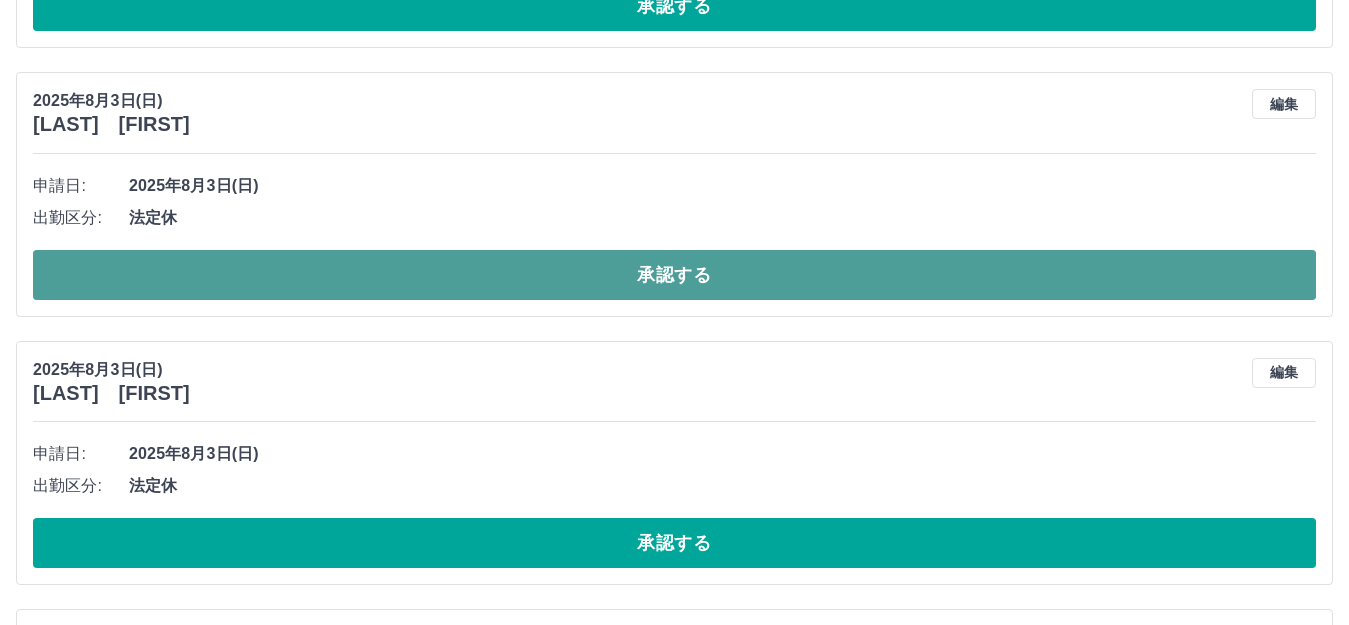 click on "承認する" at bounding box center (674, 275) 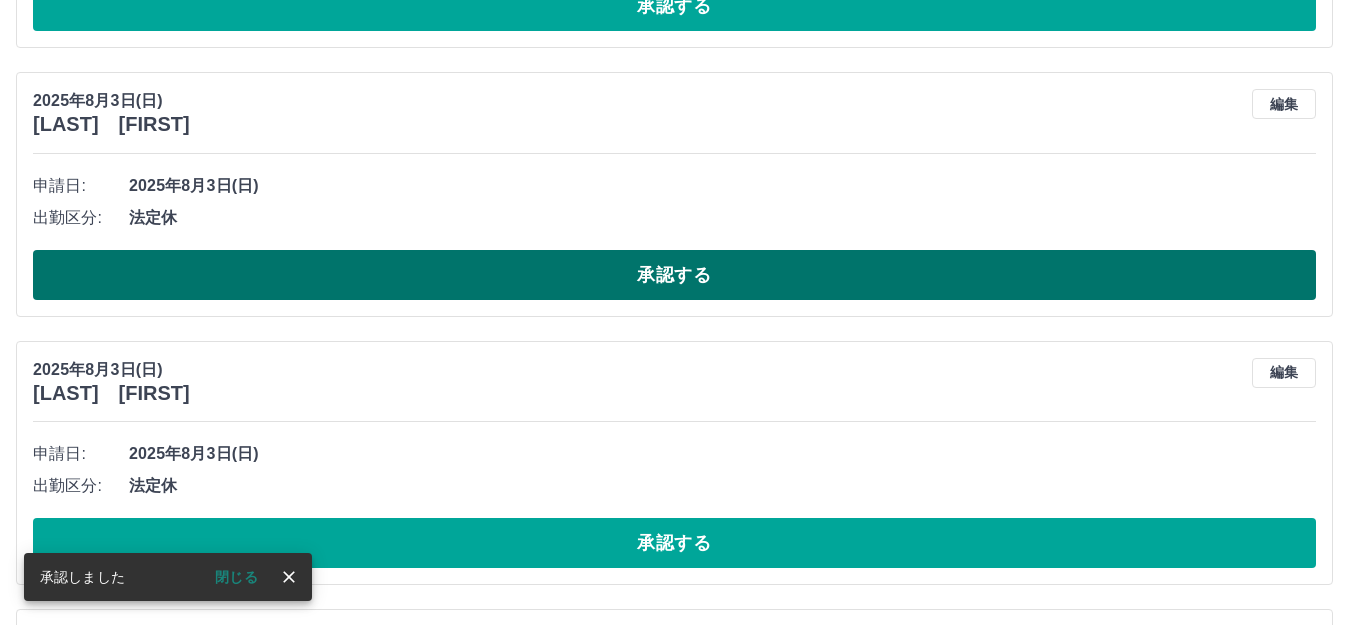 click on "承認する" at bounding box center [674, 275] 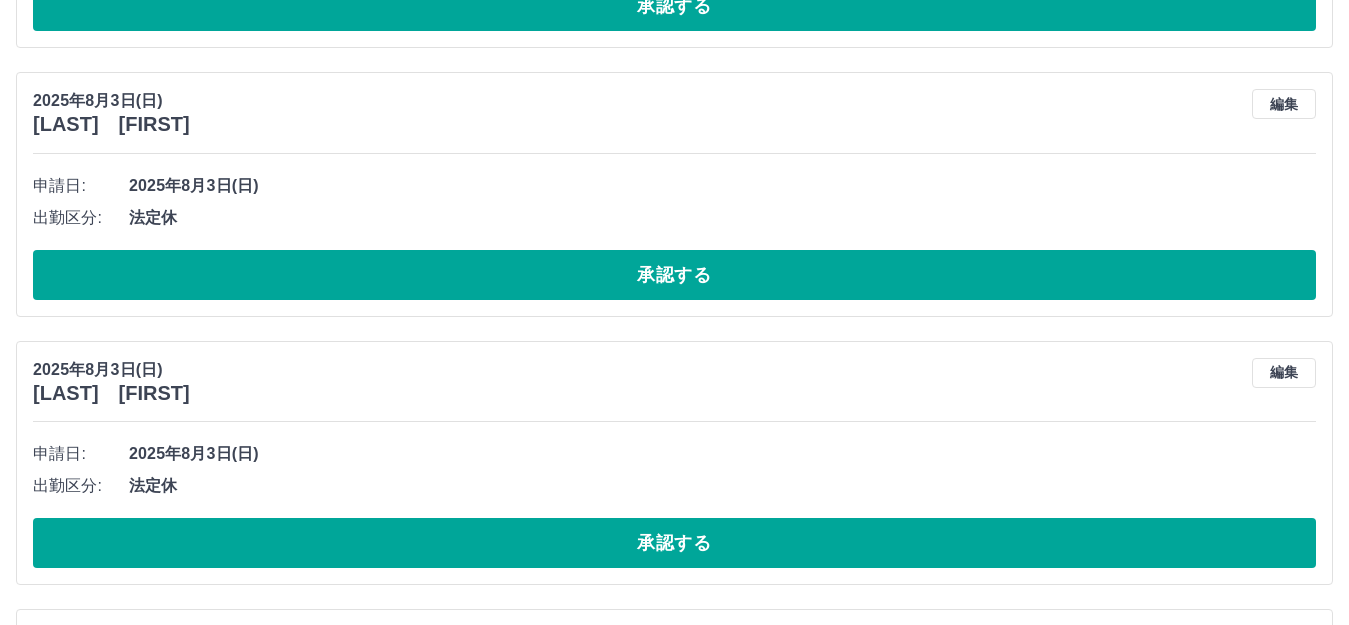 click on "承認する" at bounding box center (674, 275) 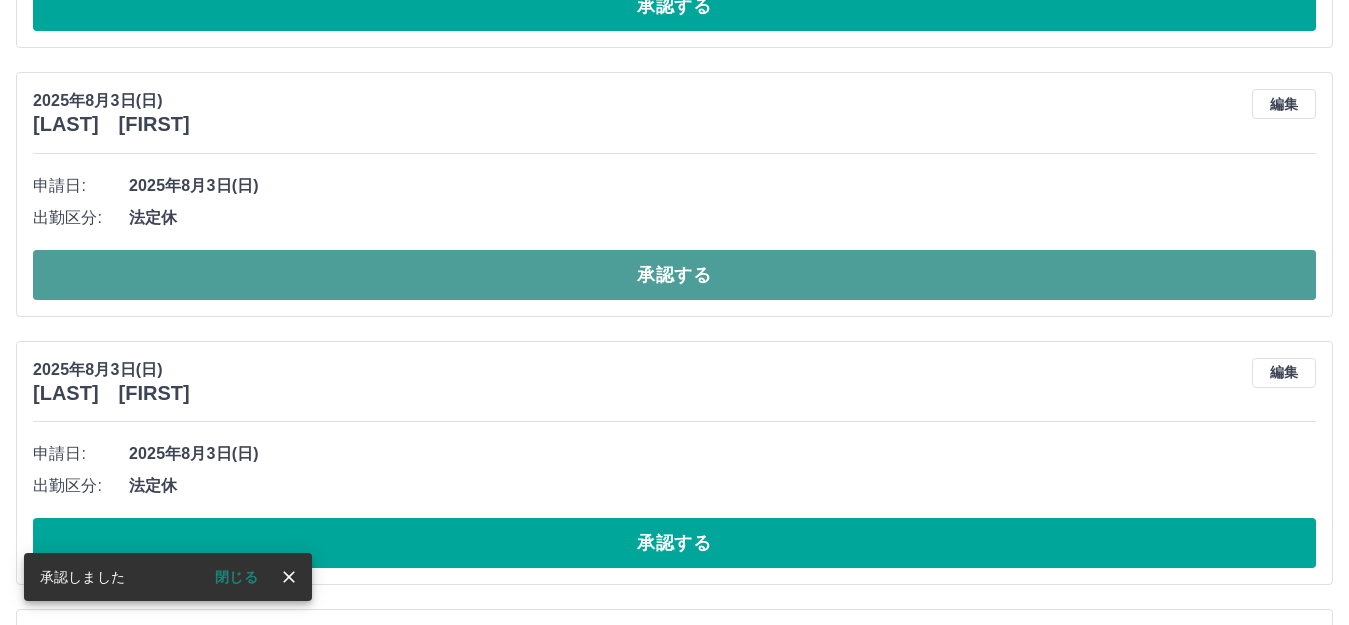 click on "承認する" at bounding box center [674, 275] 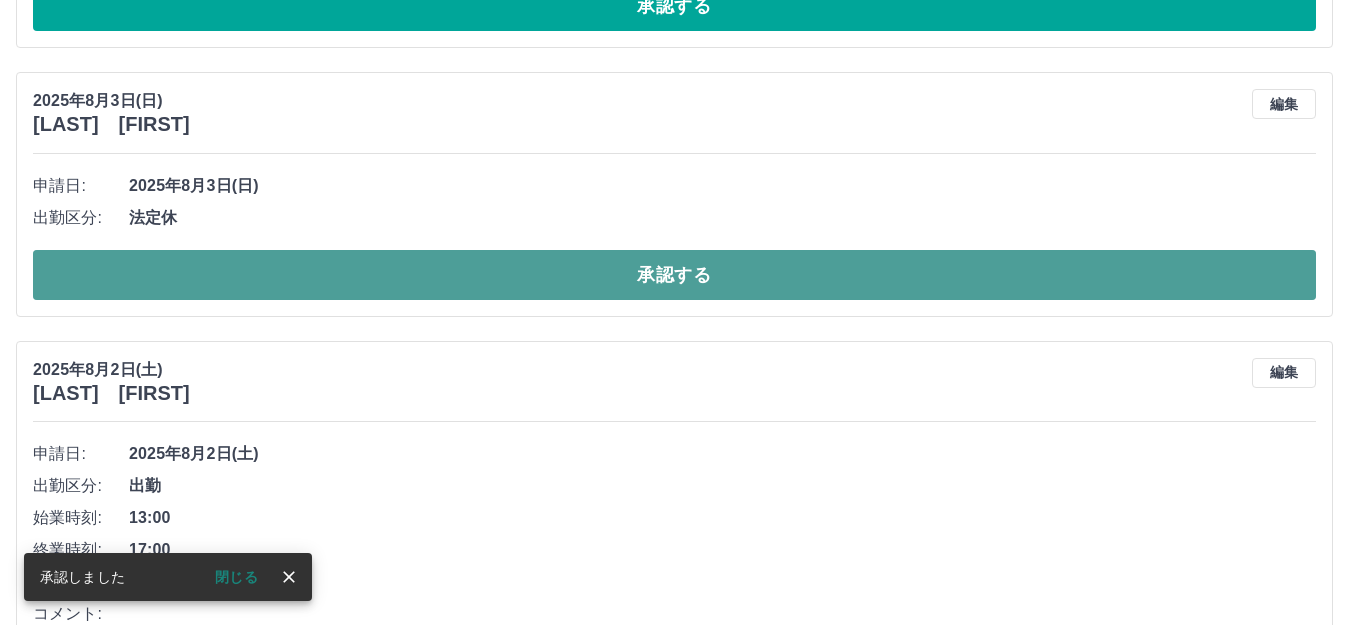 click on "承認する" at bounding box center (674, 275) 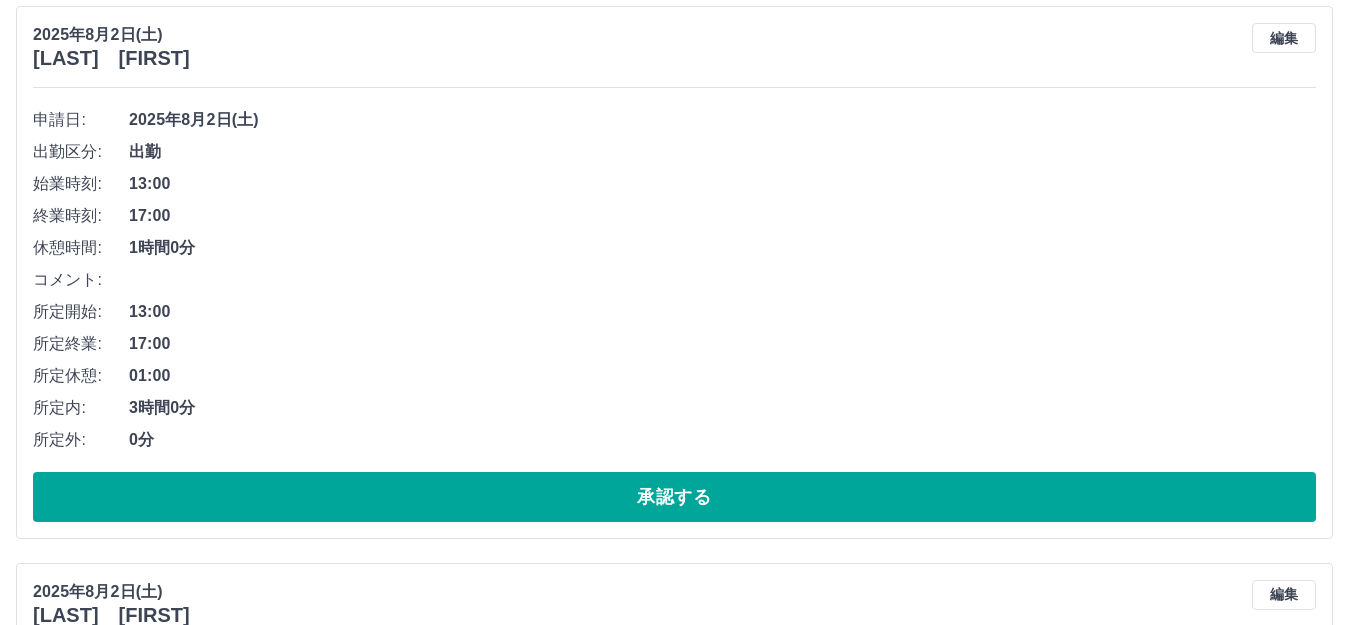 scroll, scrollTop: 800, scrollLeft: 0, axis: vertical 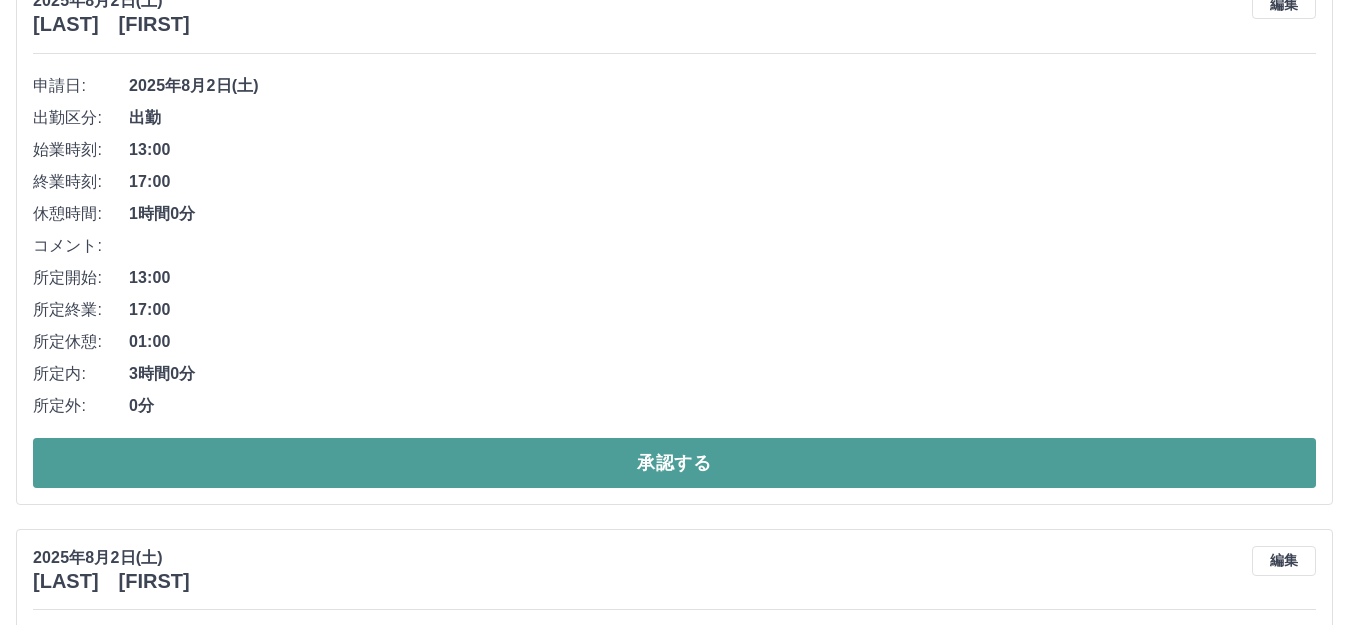 click on "承認する" at bounding box center (674, 463) 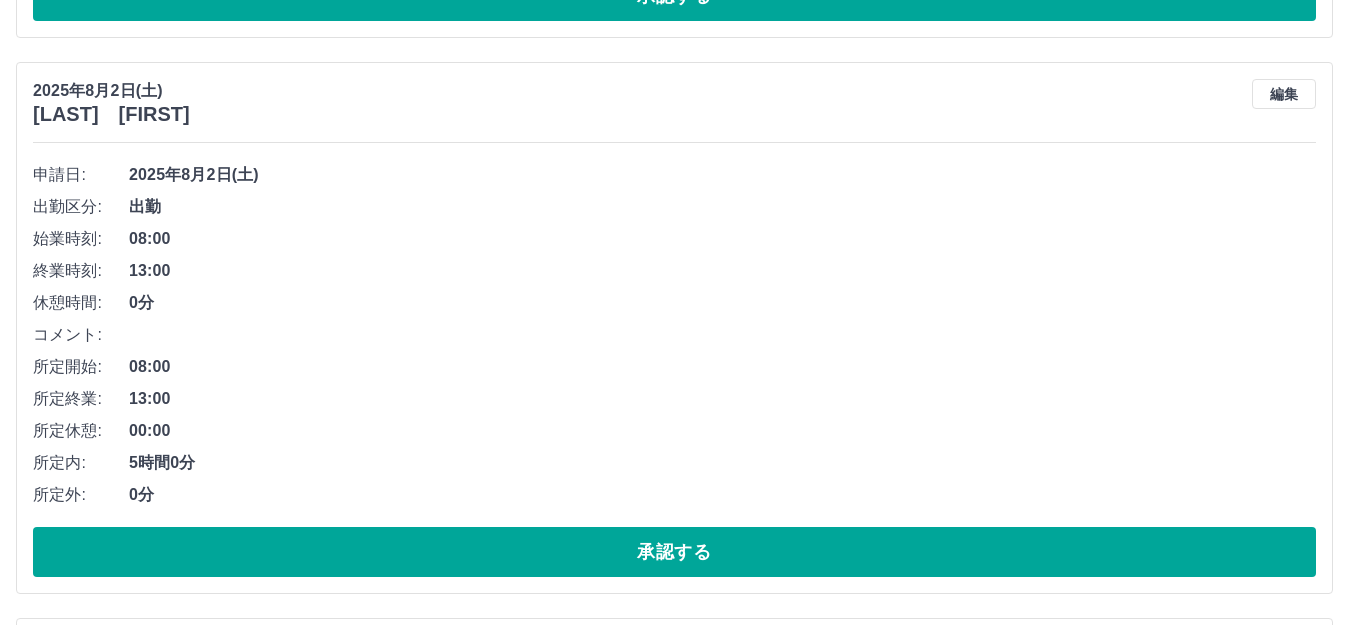 scroll, scrollTop: 3143, scrollLeft: 0, axis: vertical 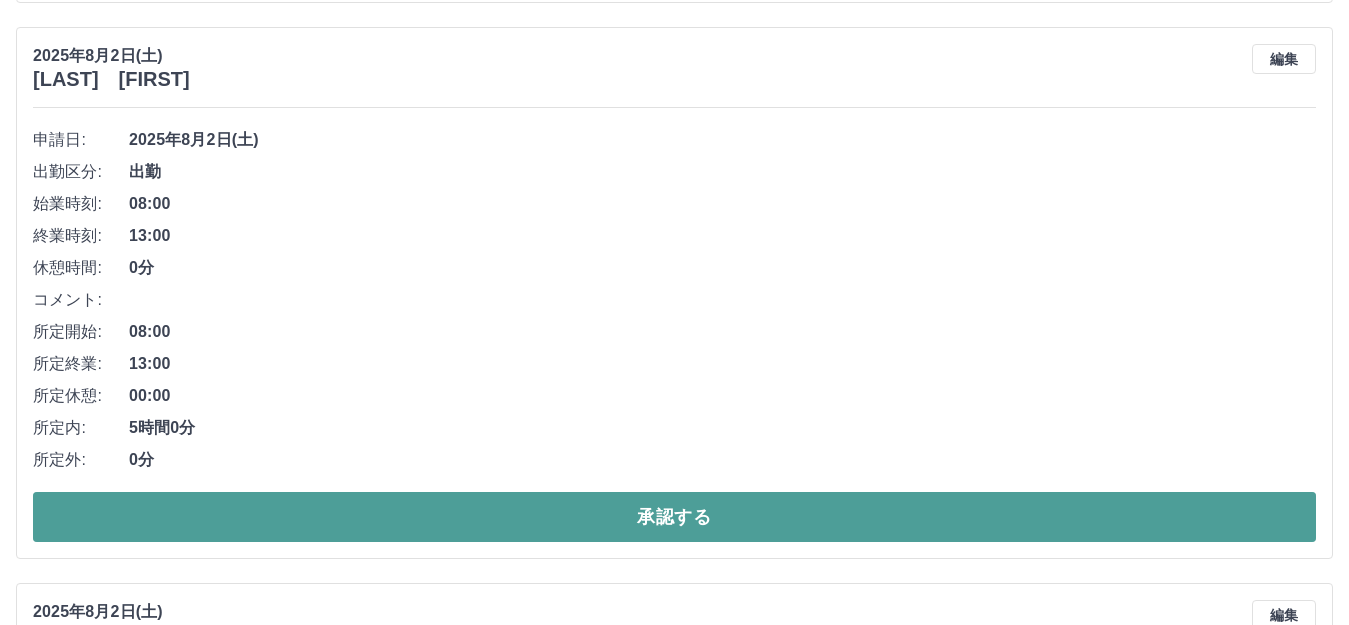 click on "承認する" at bounding box center [674, 517] 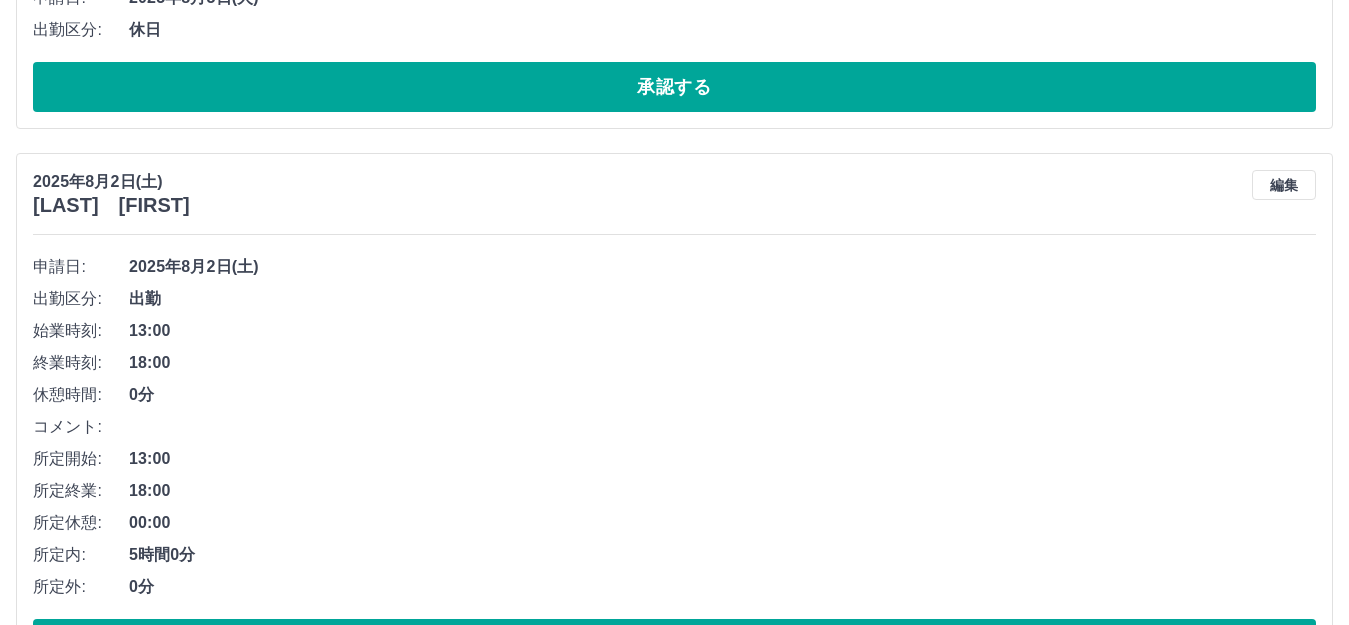 scroll, scrollTop: 700, scrollLeft: 0, axis: vertical 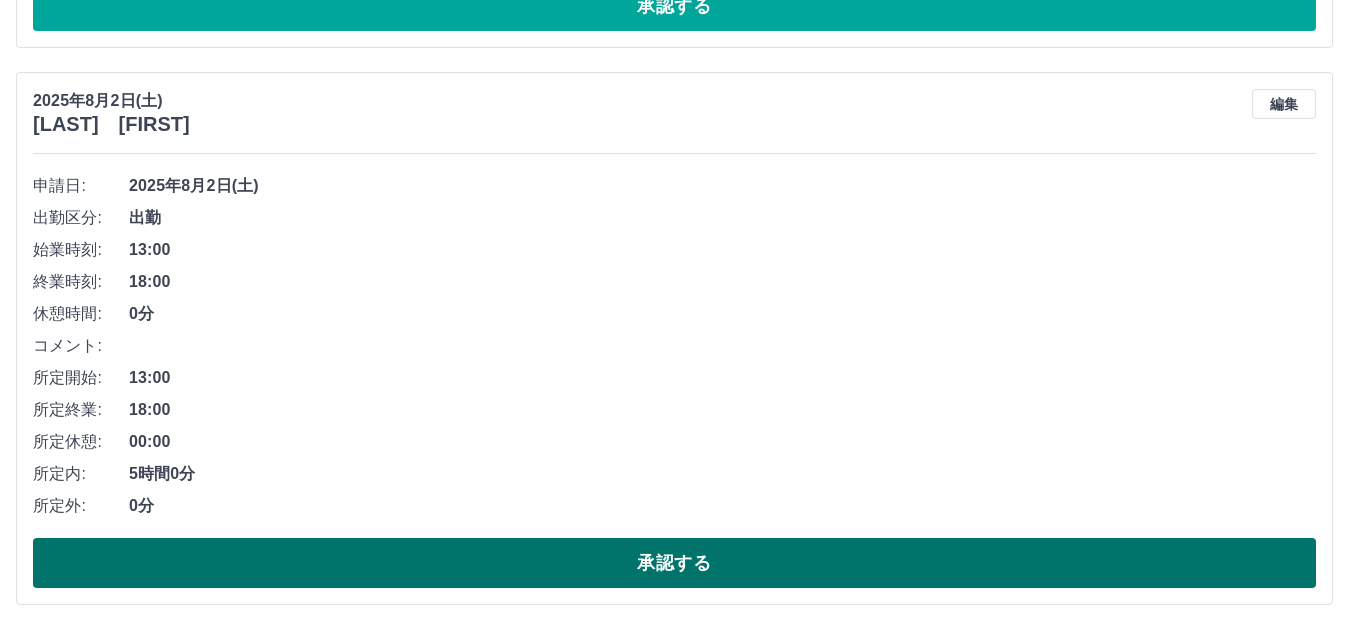 click on "承認する" at bounding box center (674, 563) 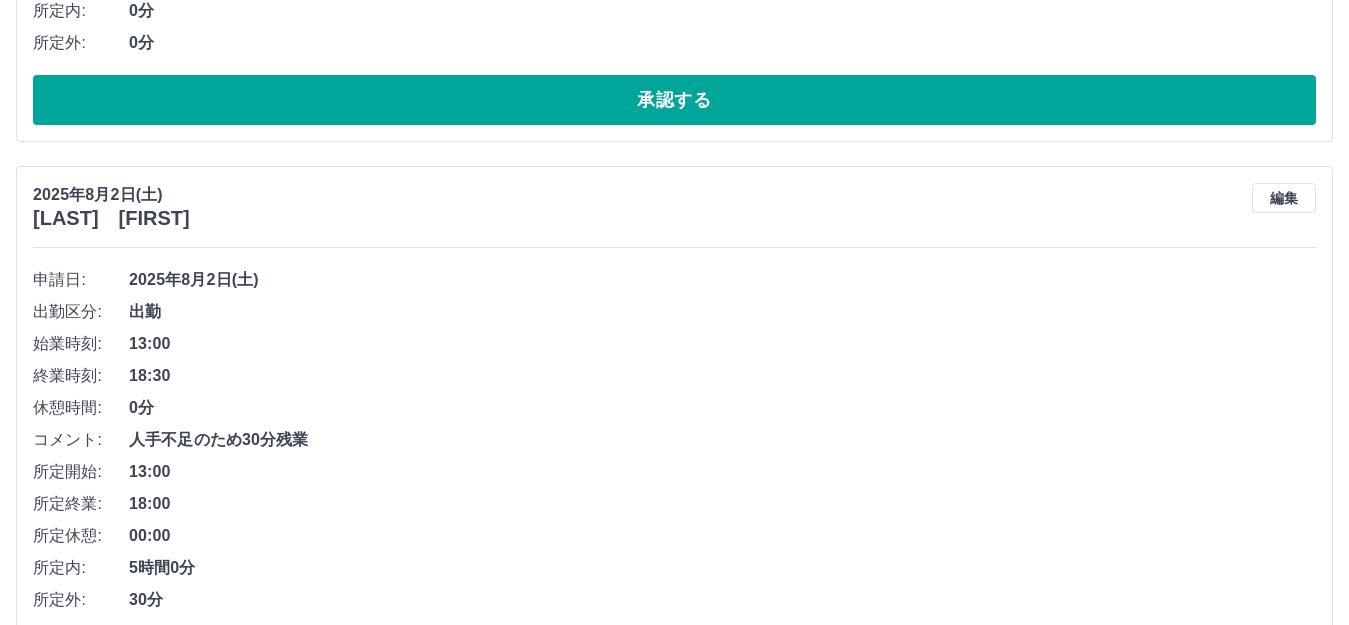 scroll, scrollTop: 1900, scrollLeft: 0, axis: vertical 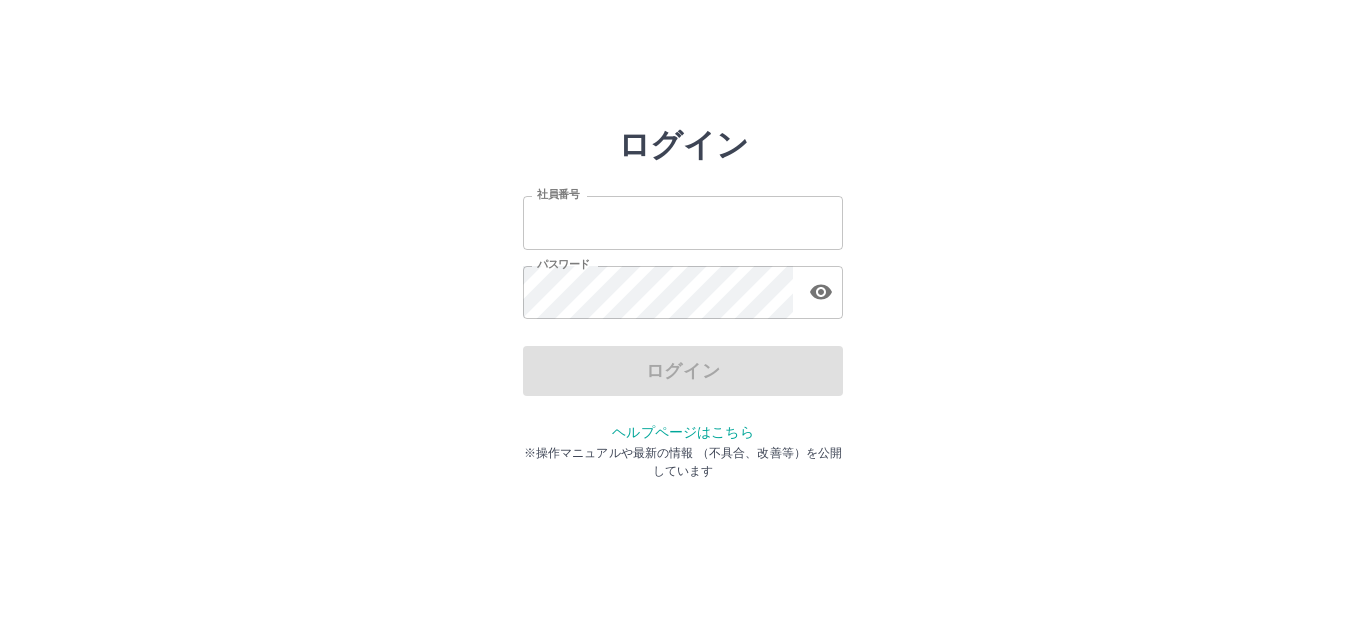 type on "*******" 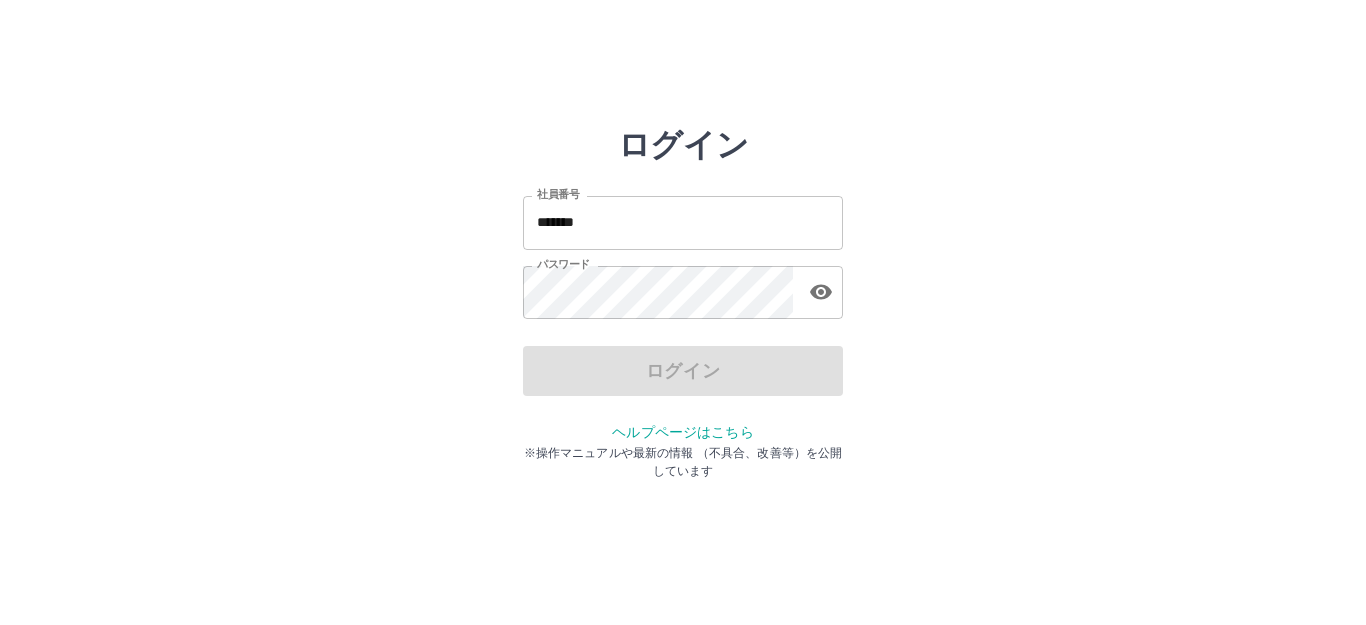 click on "ログイン" at bounding box center [683, 371] 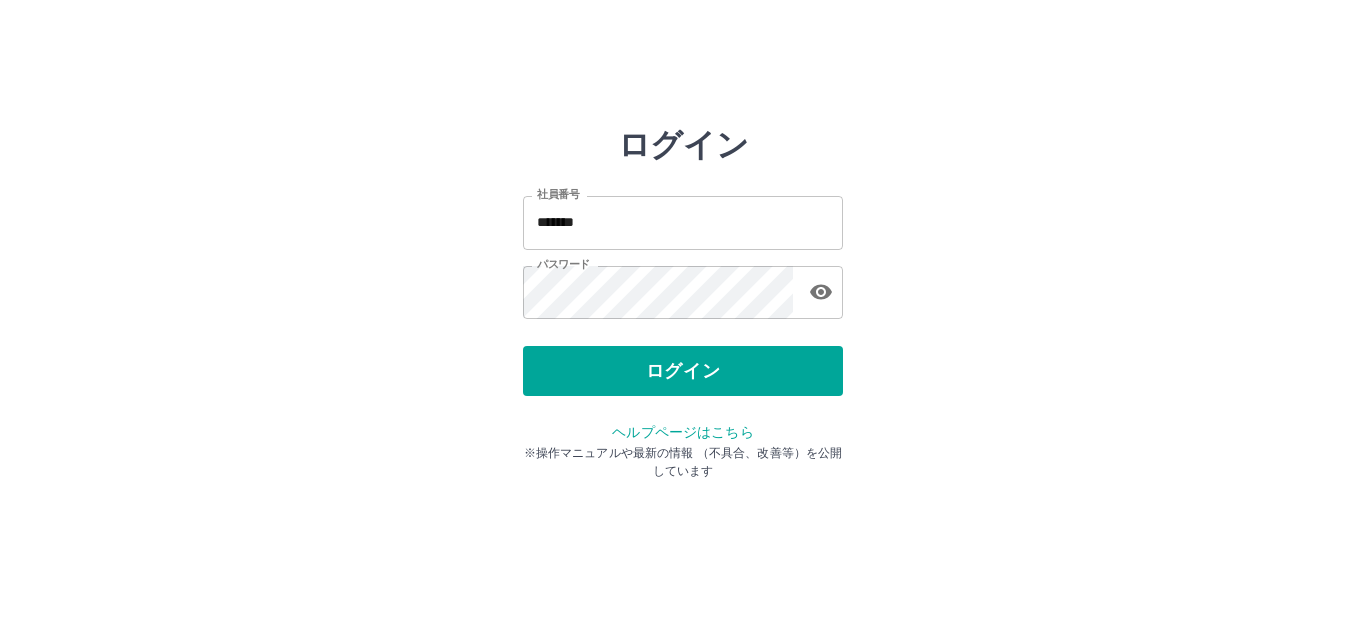 click on "ログイン" at bounding box center [683, 371] 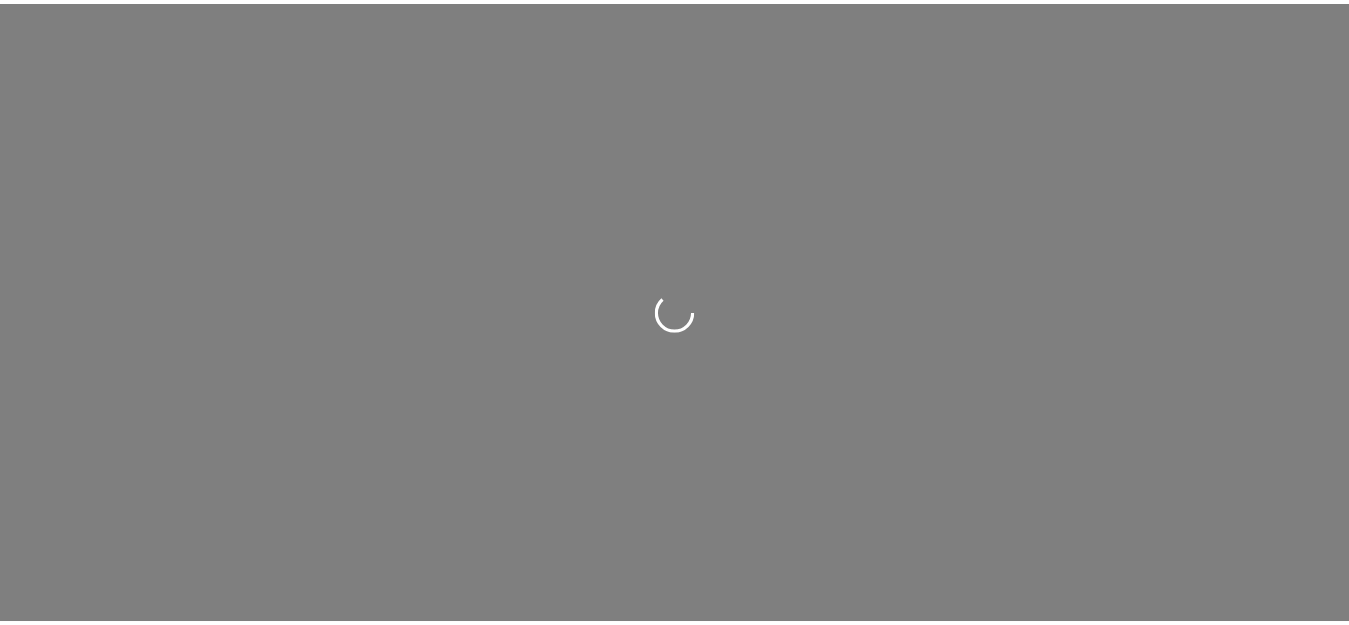 scroll, scrollTop: 0, scrollLeft: 0, axis: both 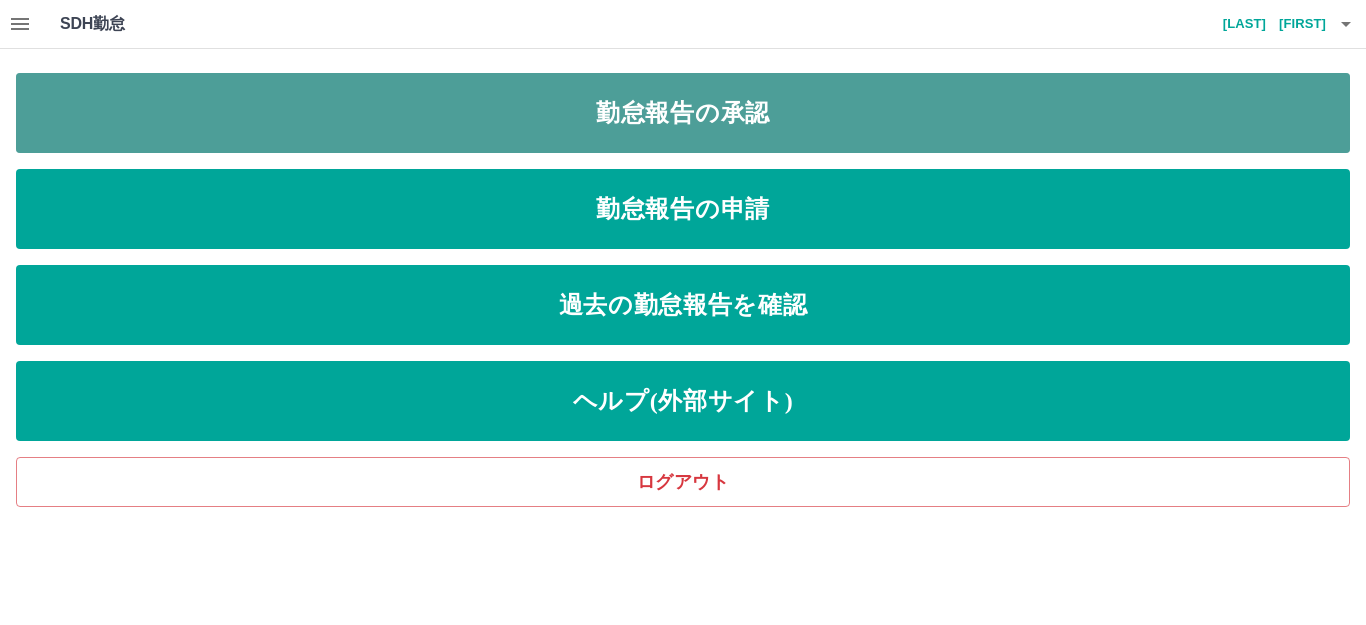 click on "勤怠報告の承認" at bounding box center [683, 113] 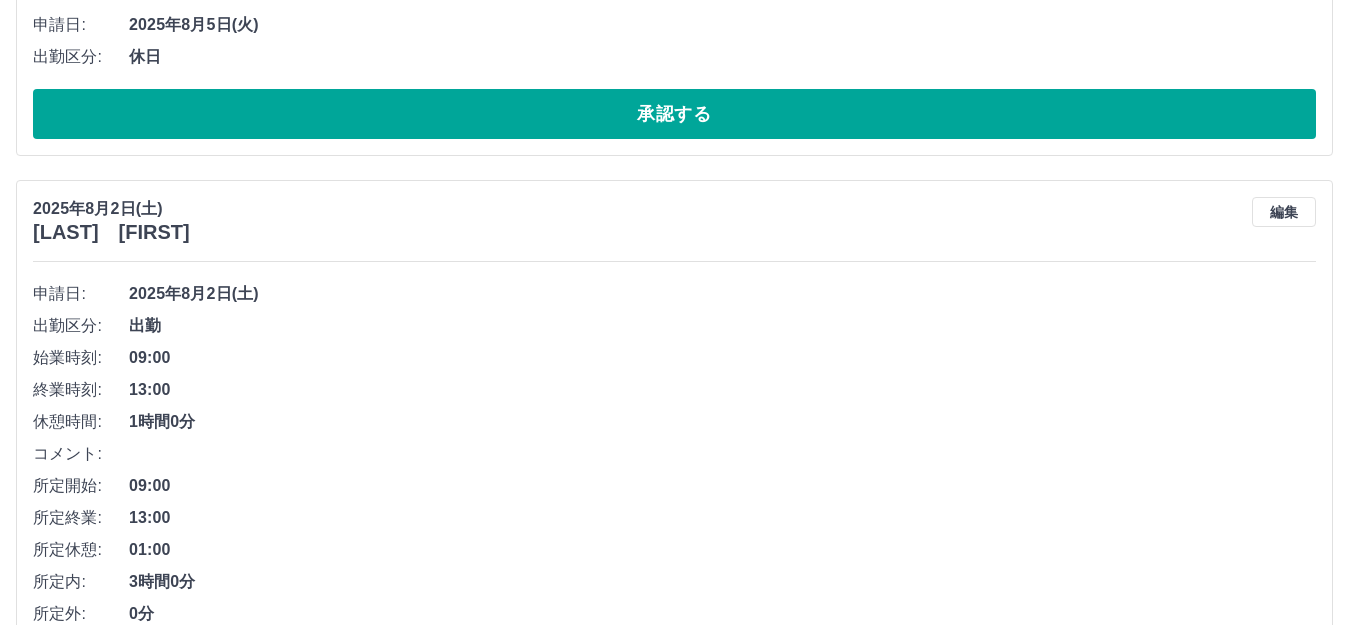scroll, scrollTop: 700, scrollLeft: 0, axis: vertical 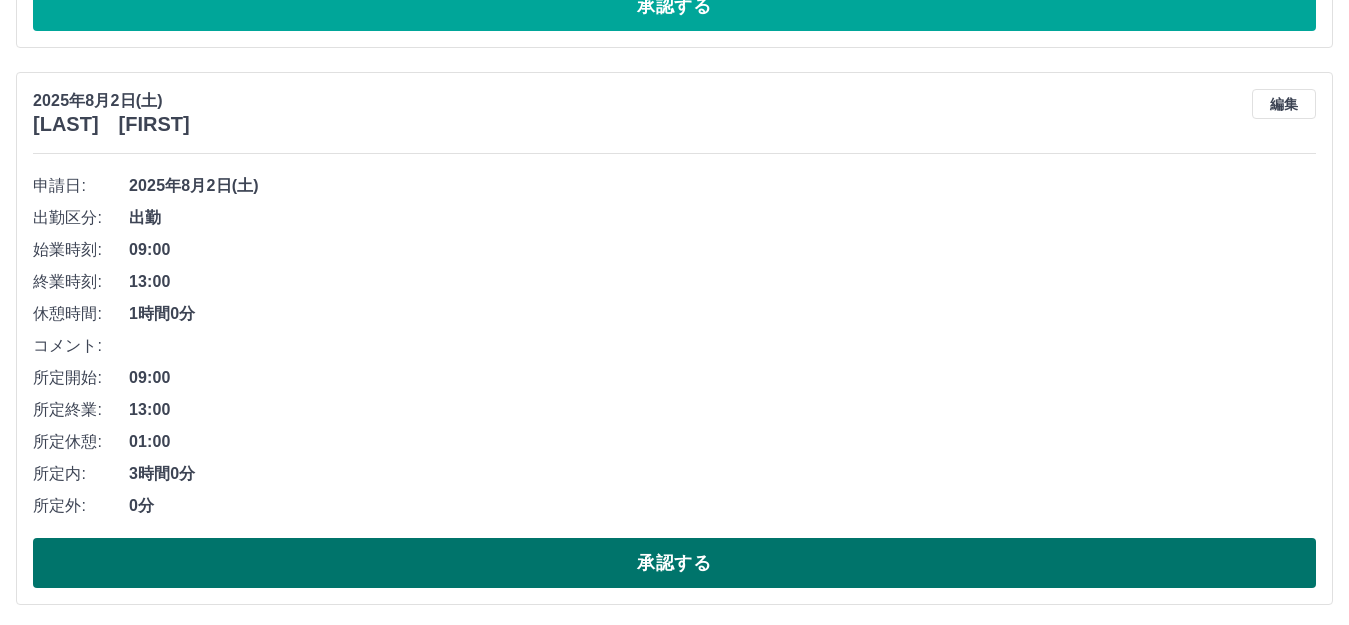 click on "承認する" at bounding box center (674, 563) 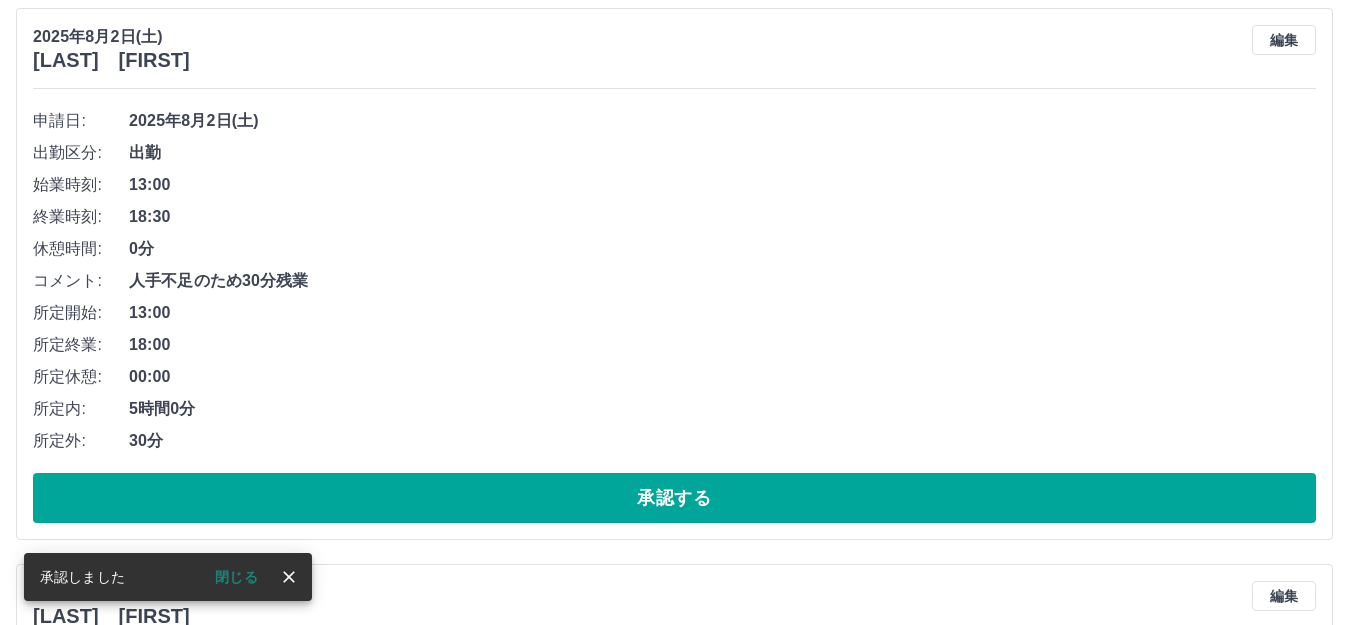 scroll, scrollTop: 1500, scrollLeft: 0, axis: vertical 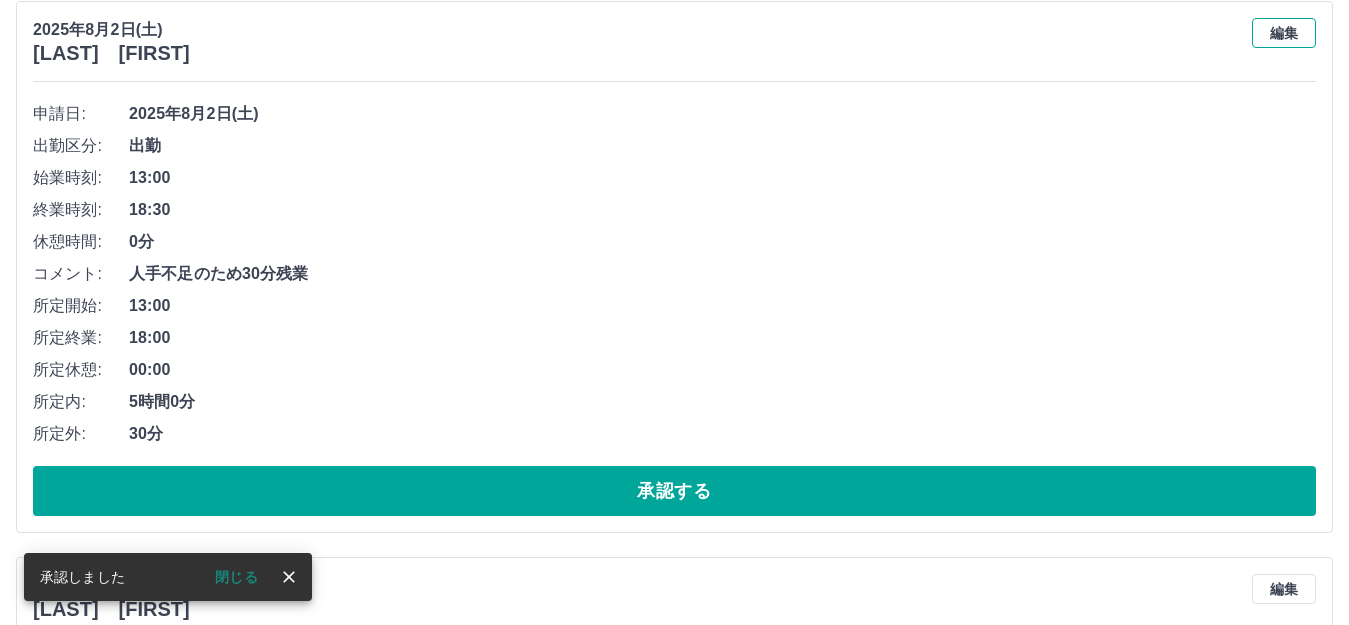 click on "編集" at bounding box center [1284, 33] 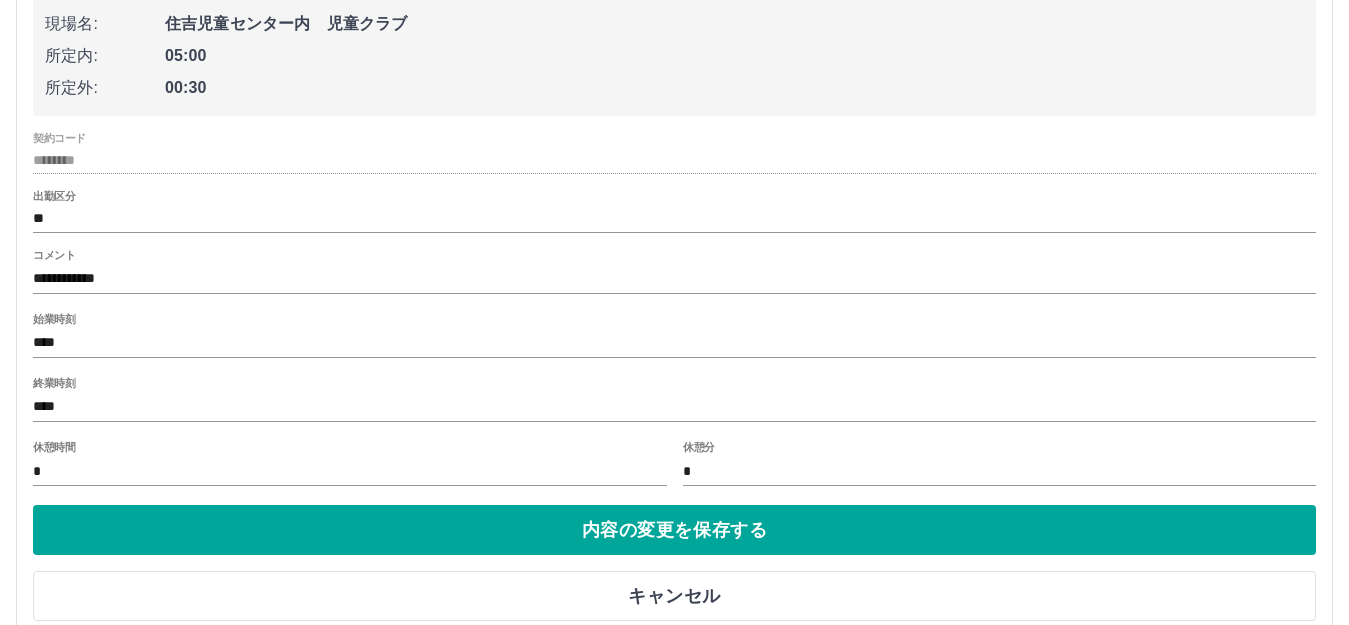 scroll, scrollTop: 1700, scrollLeft: 0, axis: vertical 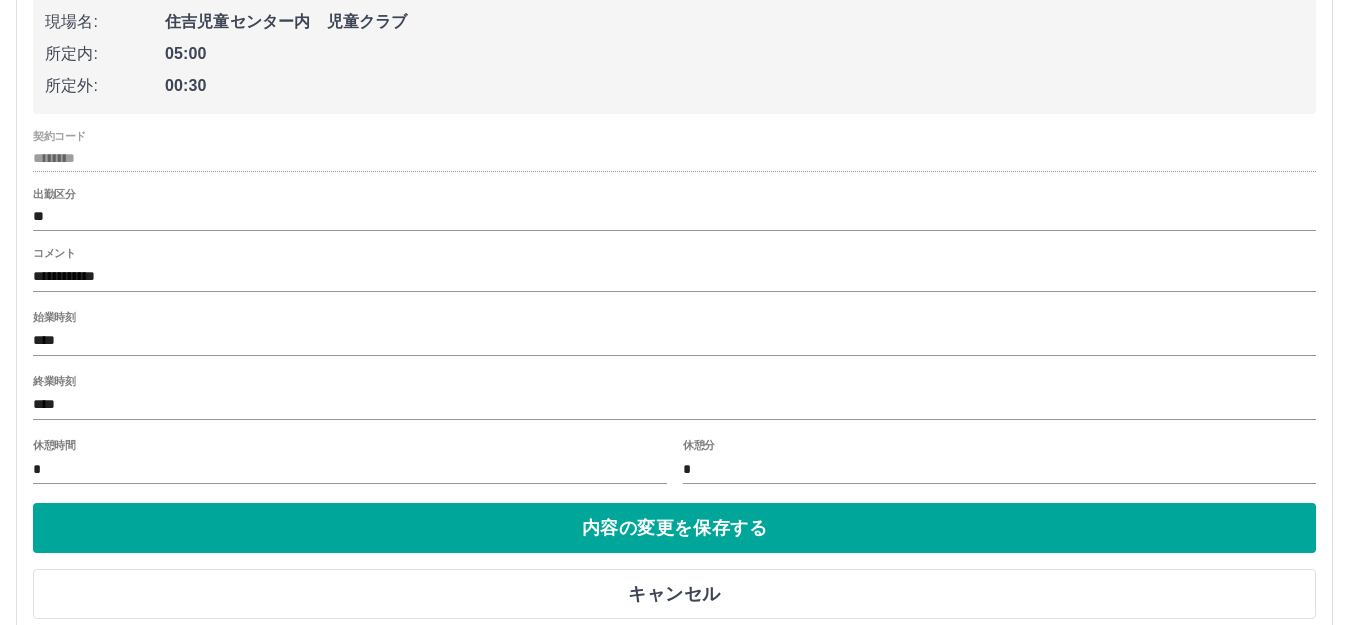 click on "終業時刻 ****" at bounding box center (674, 399) 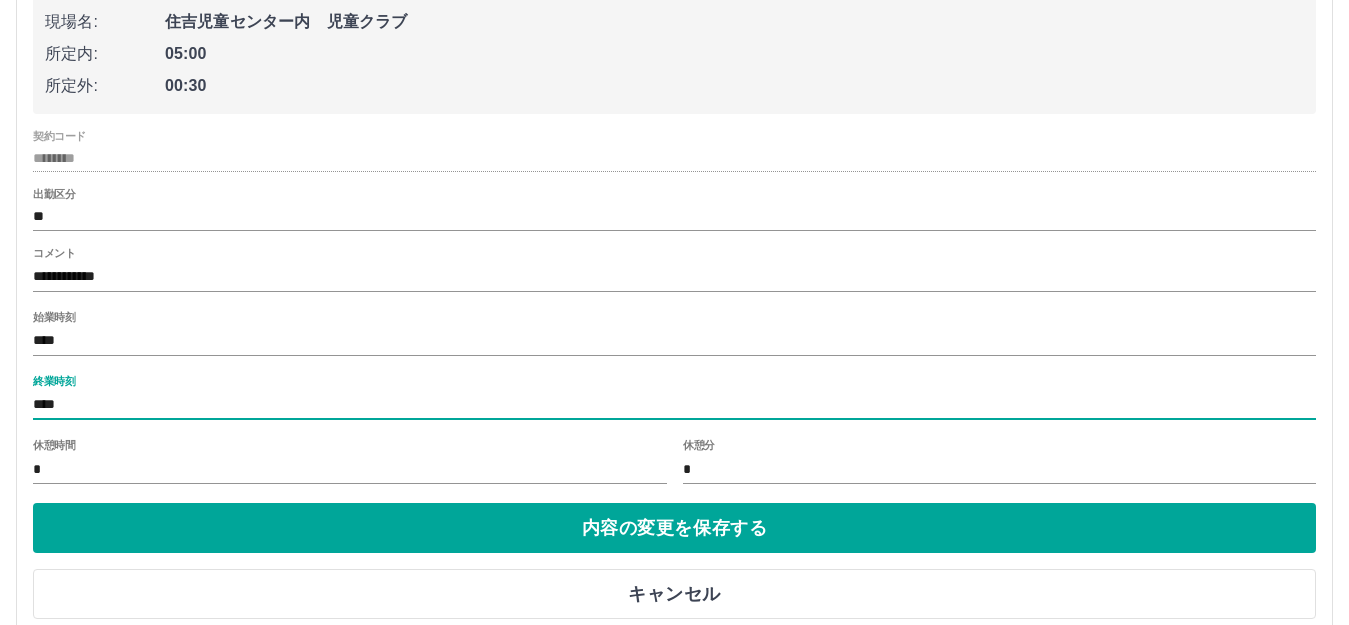 drag, startPoint x: 82, startPoint y: 402, endPoint x: 49, endPoint y: 405, distance: 33.13608 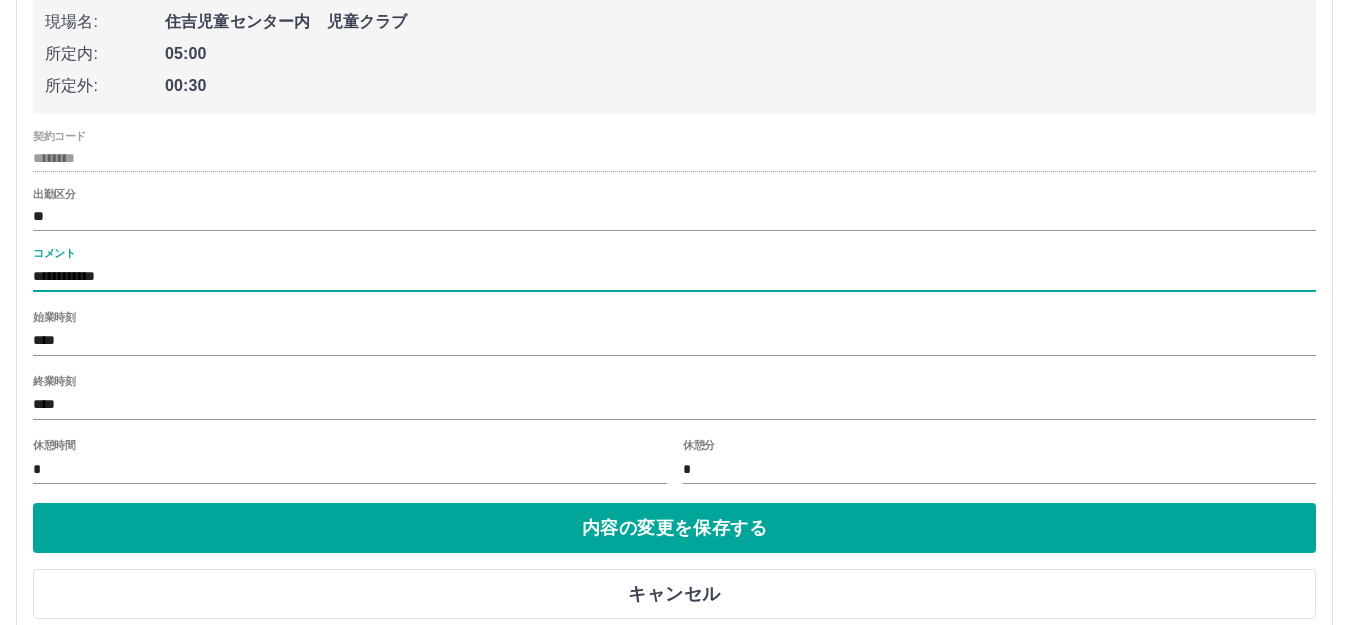 click on "**********" at bounding box center (674, 277) 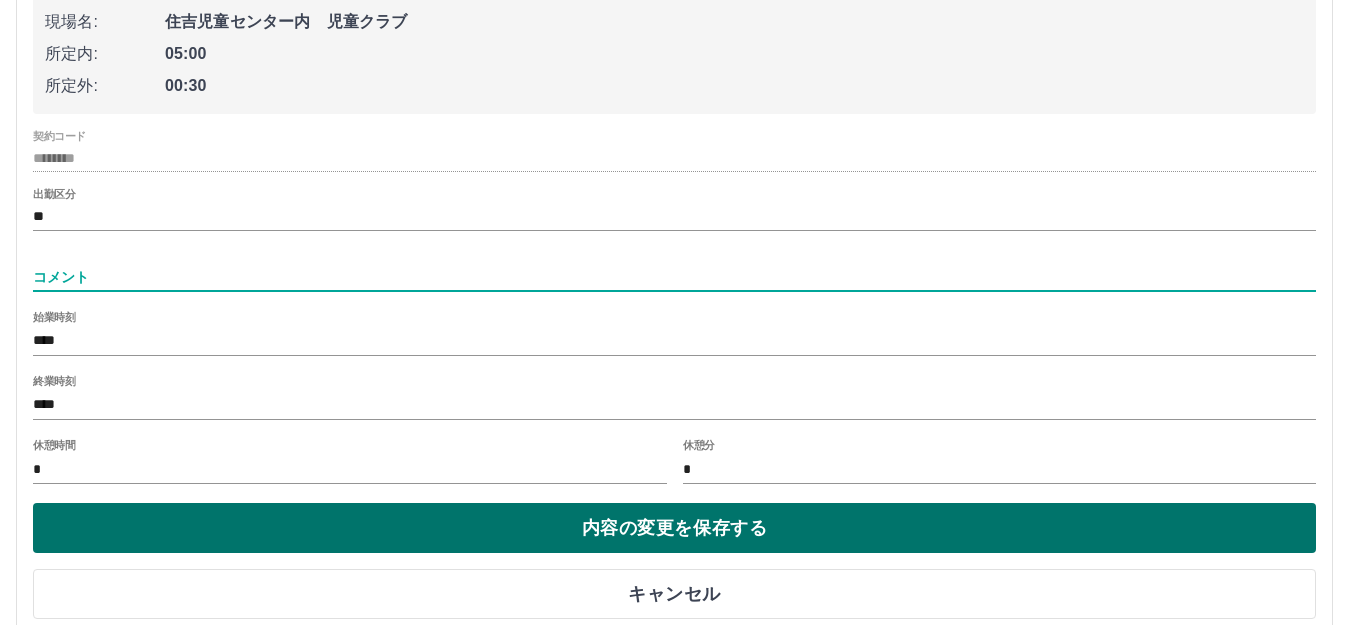type 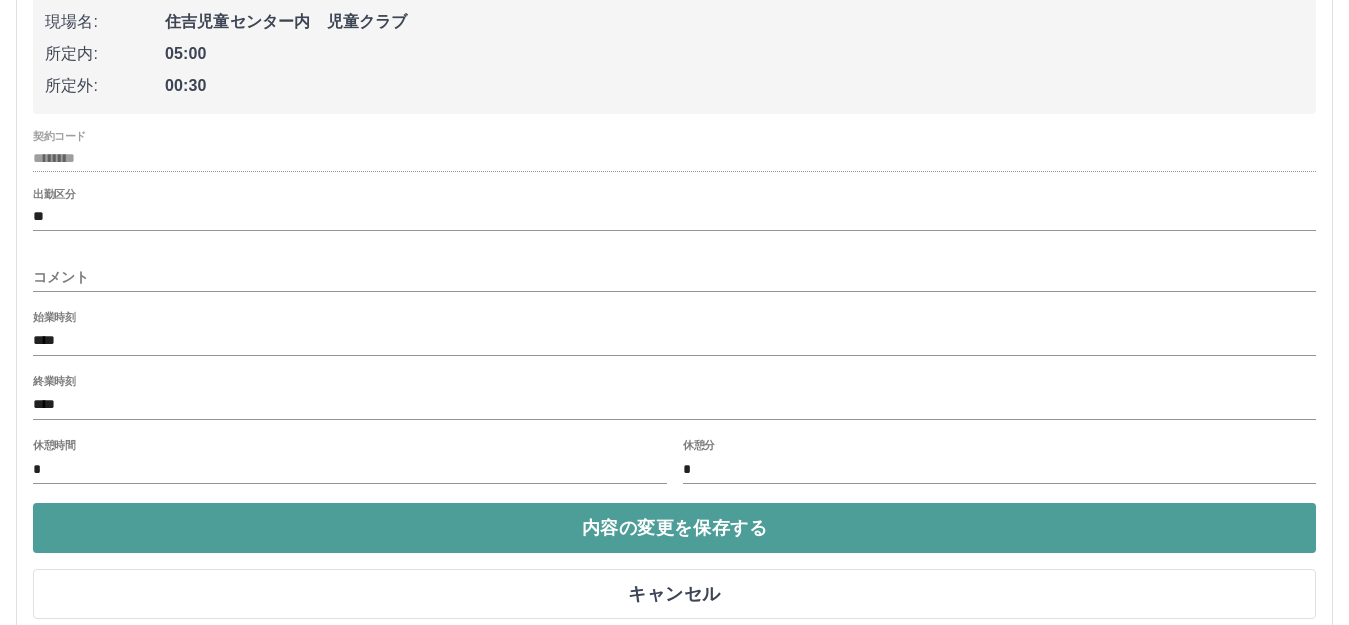 click on "内容の変更を保存する" at bounding box center (674, 528) 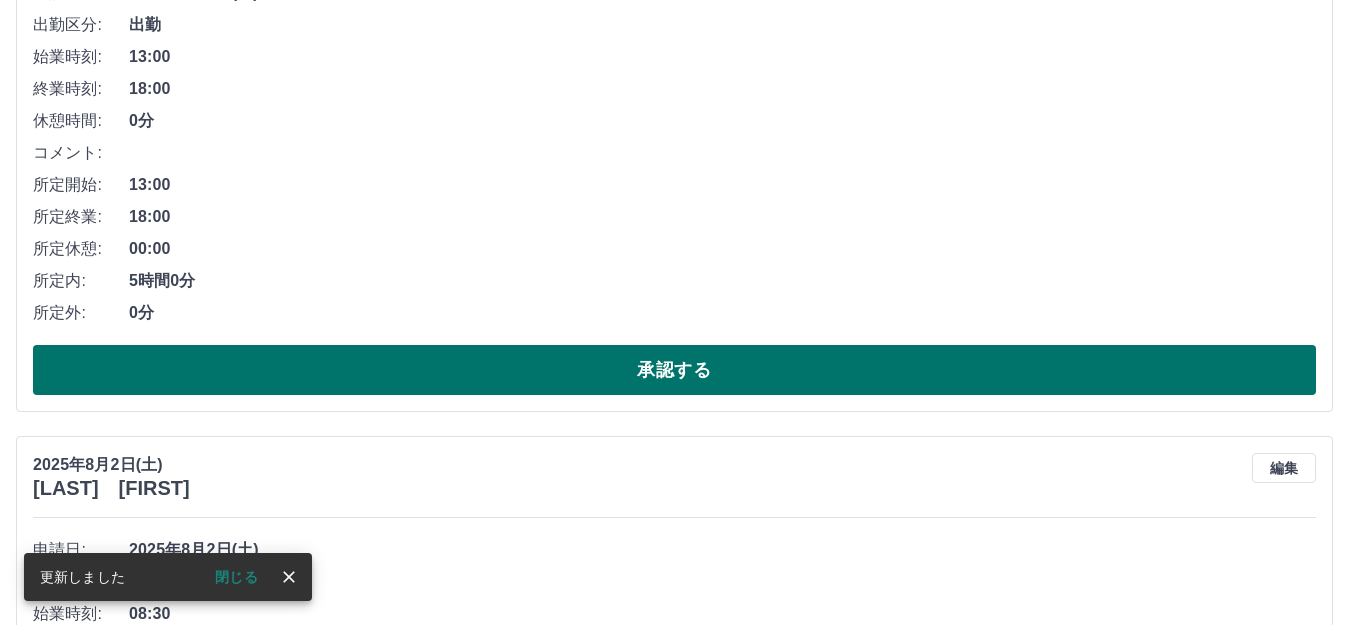 scroll, scrollTop: 1500, scrollLeft: 0, axis: vertical 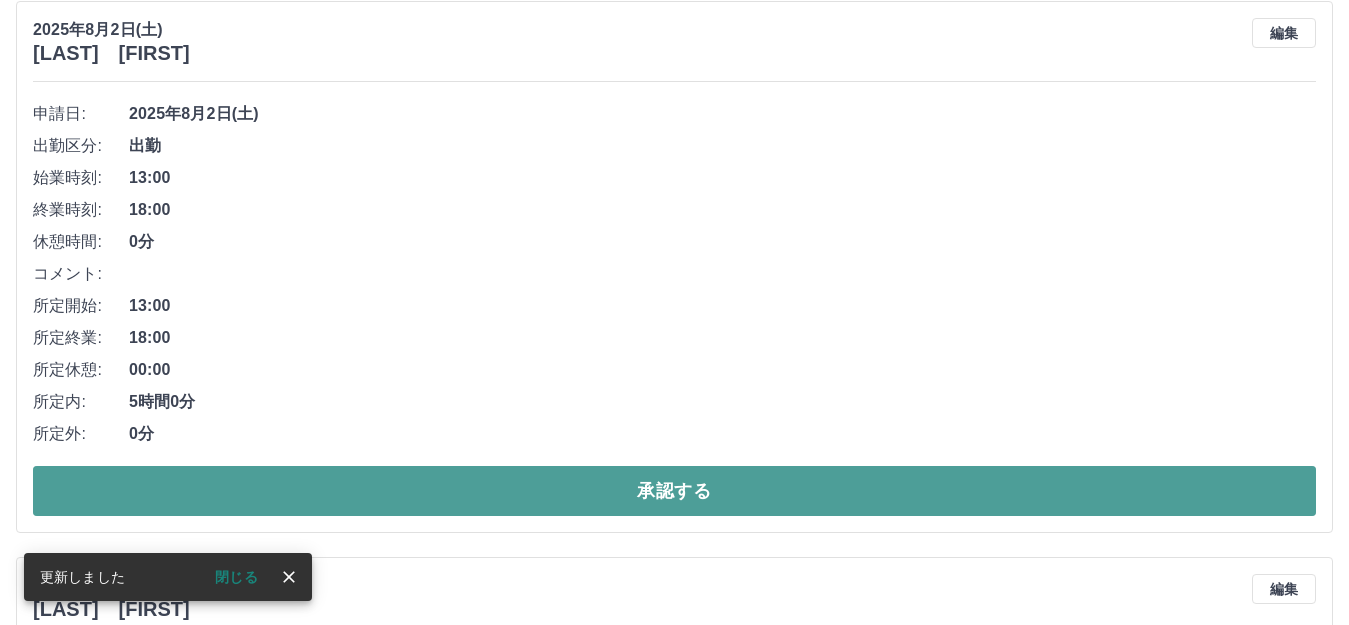 click on "承認する" at bounding box center (674, 491) 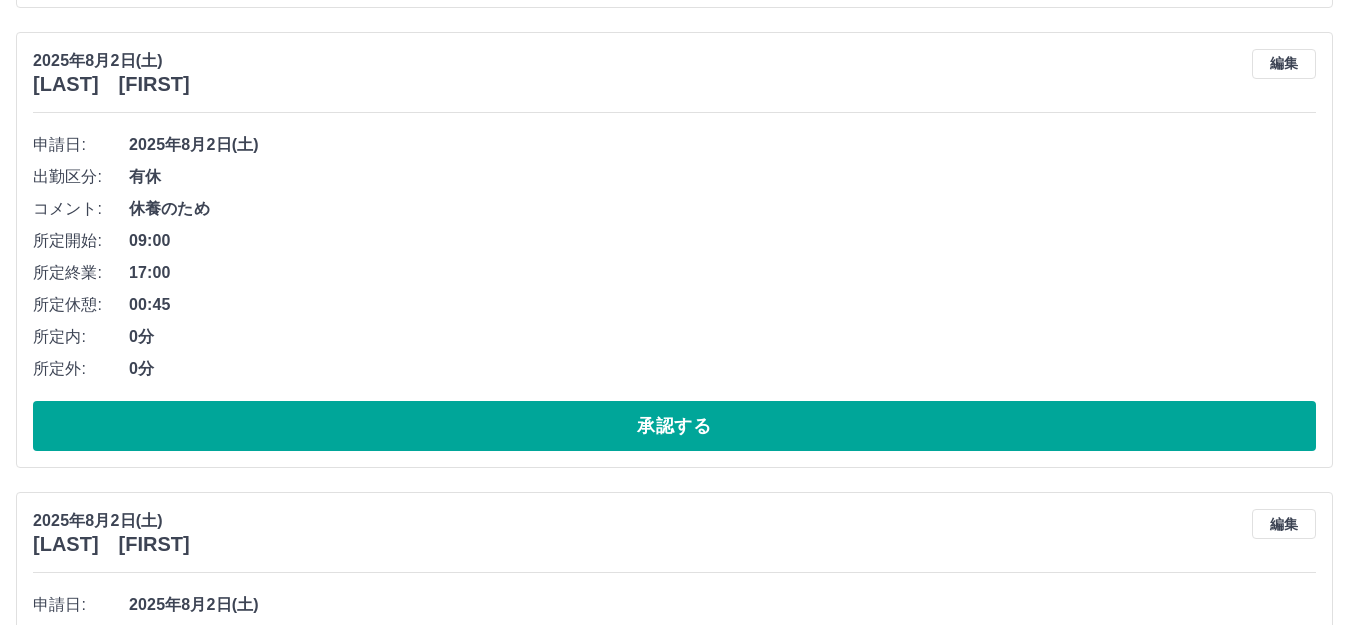 scroll, scrollTop: 1044, scrollLeft: 0, axis: vertical 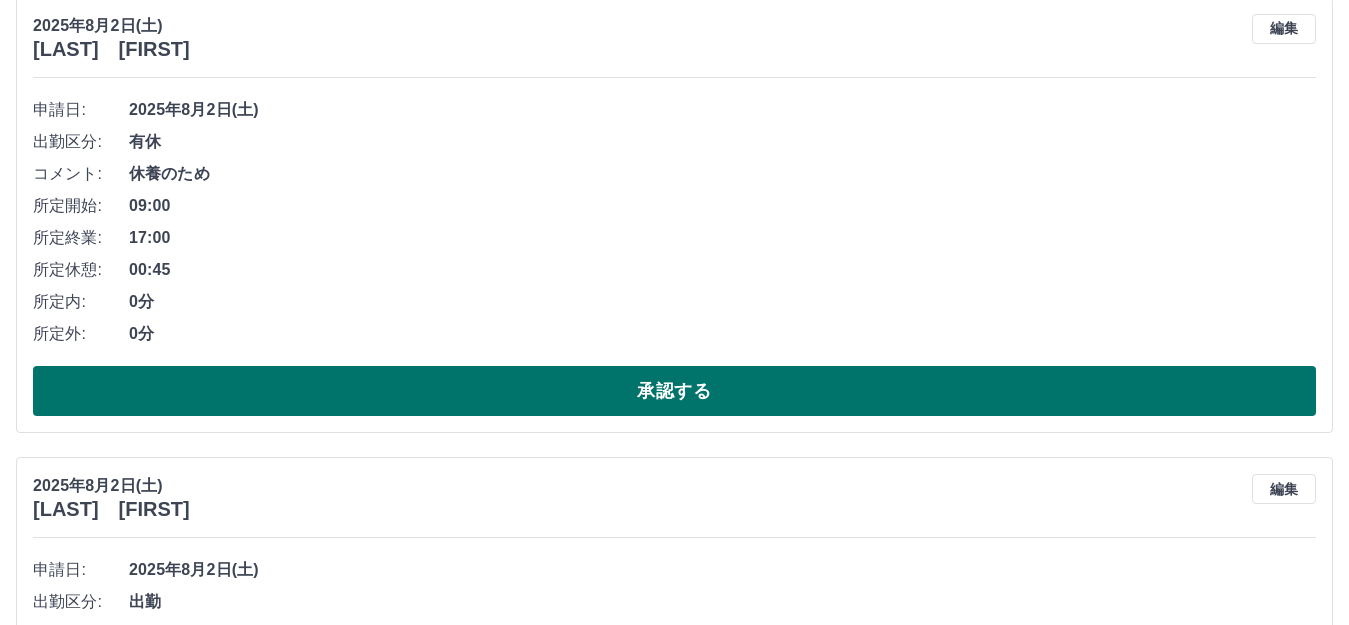click on "承認する" at bounding box center (674, 391) 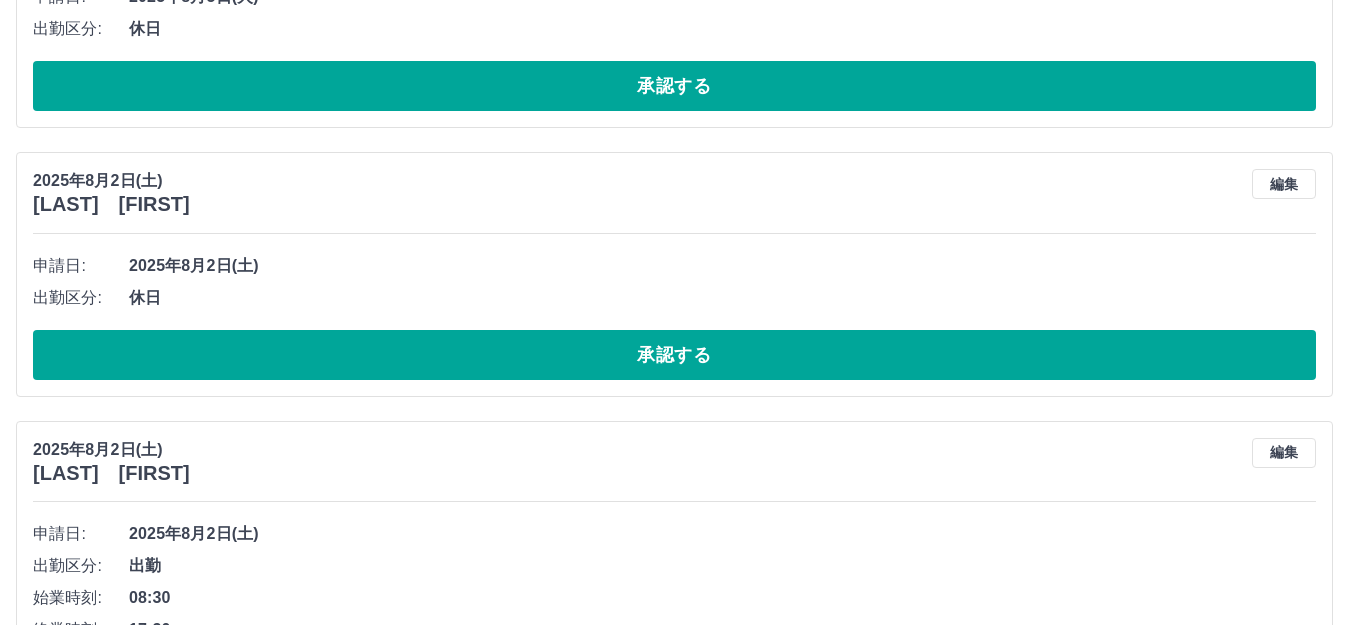 scroll, scrollTop: 584, scrollLeft: 0, axis: vertical 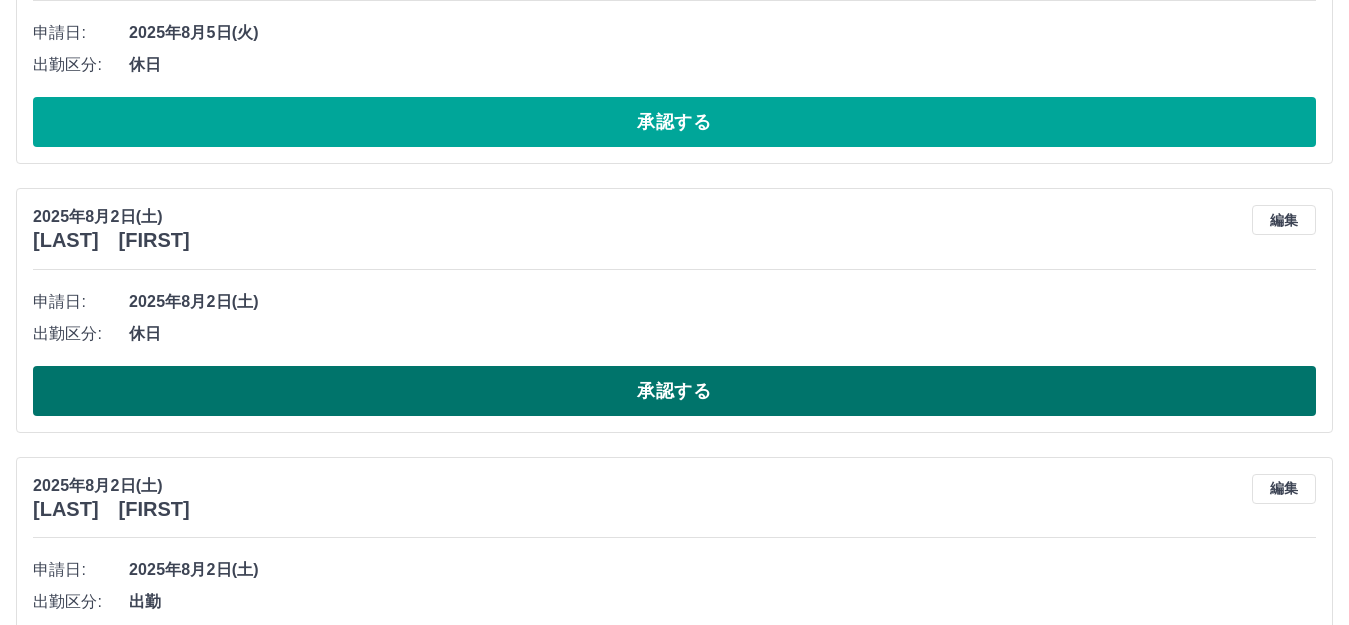 click on "承認する" at bounding box center (674, 391) 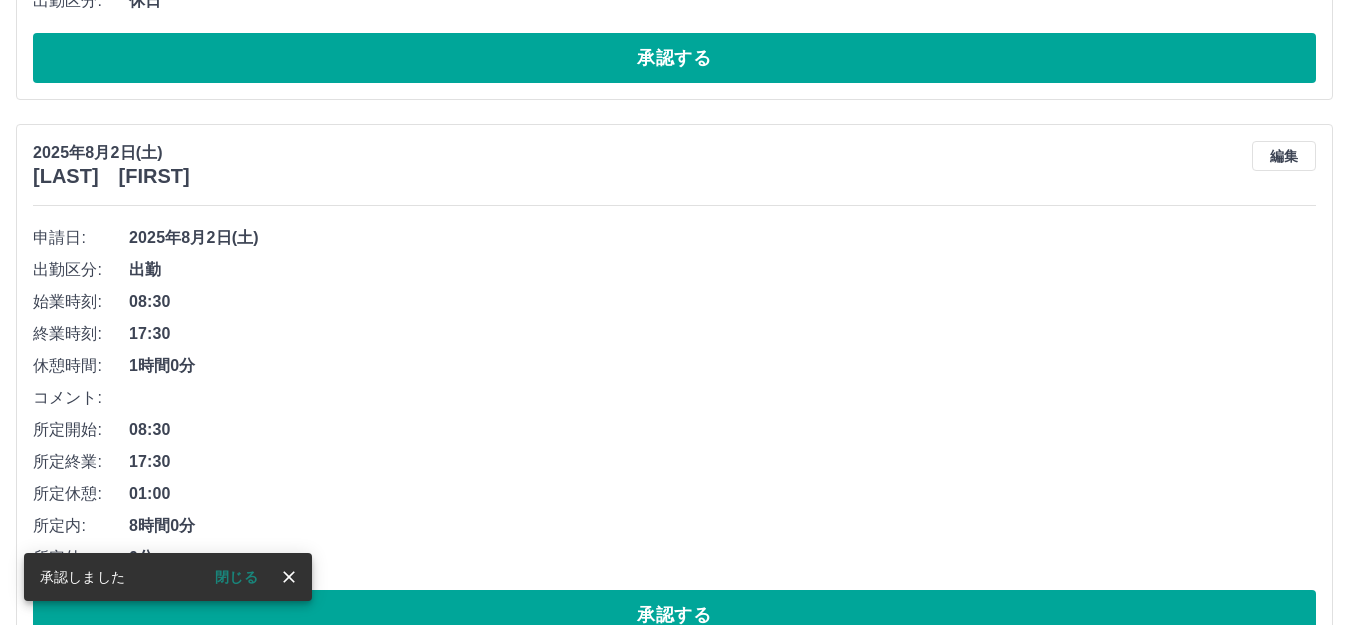 scroll, scrollTop: 684, scrollLeft: 0, axis: vertical 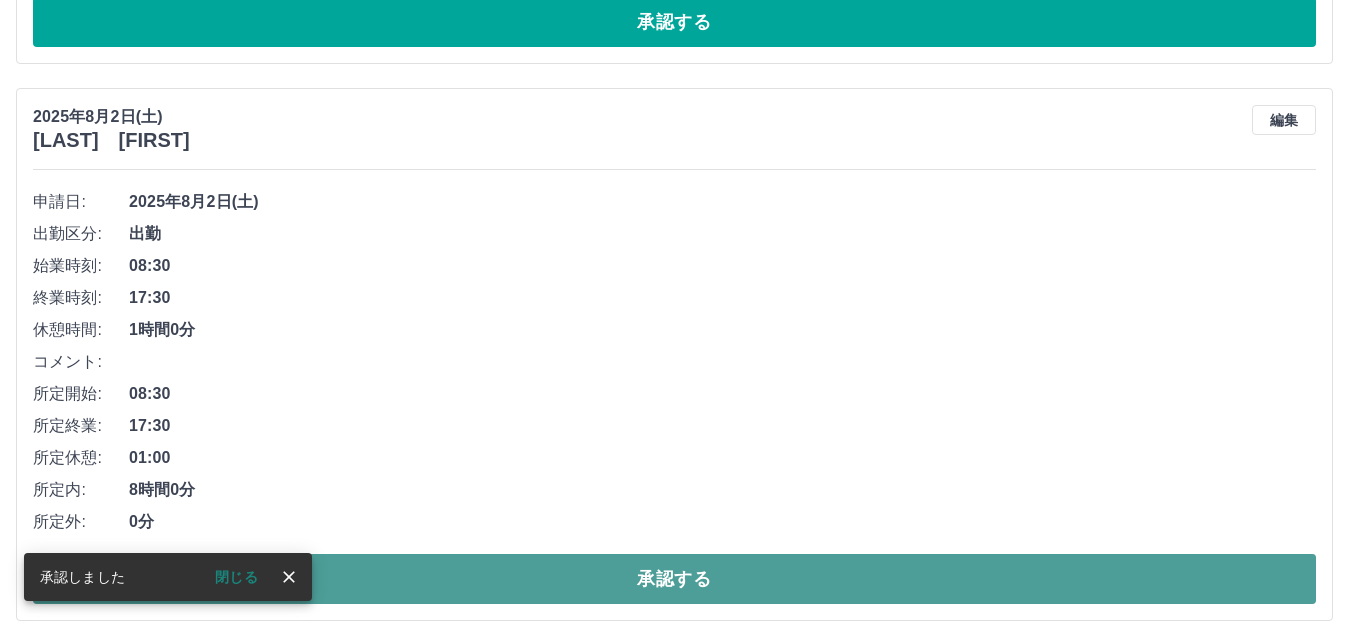 click on "承認する" at bounding box center [674, 579] 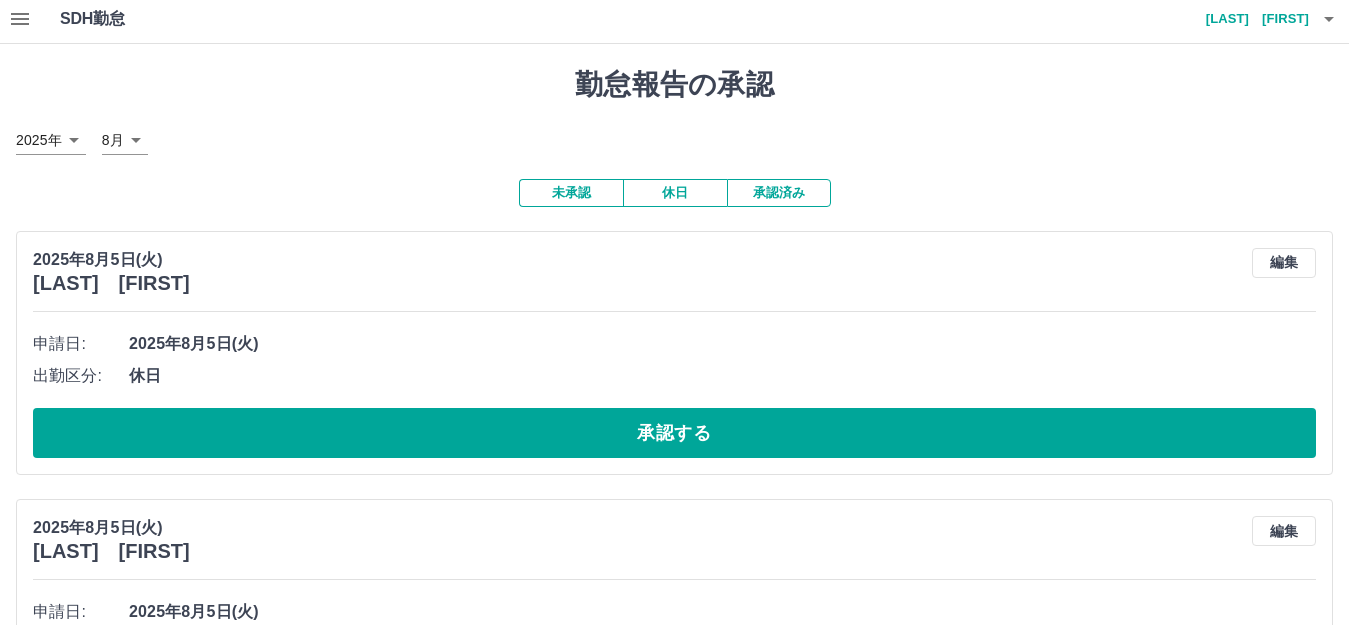 scroll, scrollTop: 0, scrollLeft: 0, axis: both 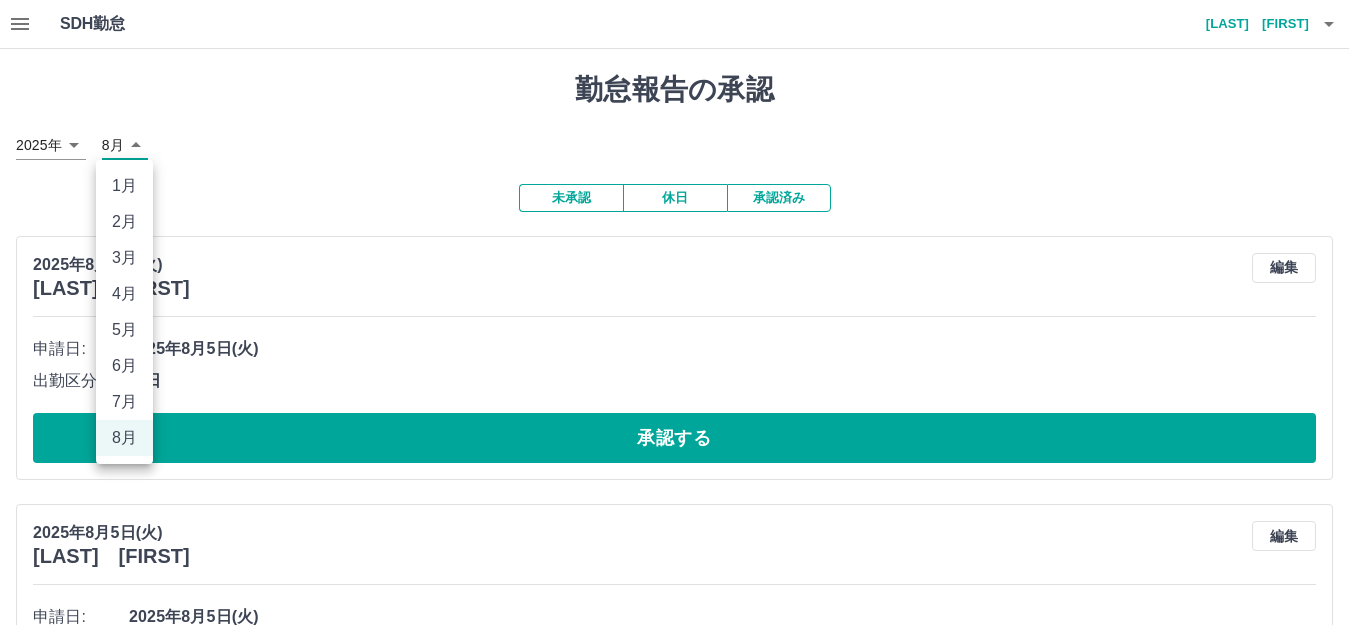 click on "SDH勤怠 [LAST]　[FIRST] 勤怠報告の承認 2025年 **** 8月 * 未承認 休日 承認済み 2025年8月5日(火) [LAST]　[FIRST] 編集 申請日: 2025年8月5日(火) 出勤区分: 休日 承認する 2025年8月5日(火) [LAST]　[FIRST] 編集 申請日: 2025年8月5日(火) 出勤区分: 休日 承認する 2025年8月1日(金) [LAST]　[FIRST] 編集 申請日: 2025年8月1日(金) 出勤区分: 出勤 始業時刻: 13:00 終業時刻: 17:00 休憩時間: 1時間0分 コメント: 所定開始: 13:00 所定終業: 16:30 所定内: 2時間30分 所定外: 30分 承認する 2025年8月1日(金) [LAST]　[FIRST] 編集 申請日: 2025年8月1日(金) 出勤区分: 休日 承認する 2025年8月1日(金) [LAST]　[FIRST] 編集 申請日: 2025年8月1日(金) 出勤区分: 出勤 始業時刻: 07:30 終業時刻: 13:00 休憩時間: 0分 コメント: 所定開始: 07:30 所定終業: 13:00 所定休憩: 00:00 所定内: 5時間30分 所定外: 0分 承認する SDH勤怠 1月" at bounding box center [683, 1076] 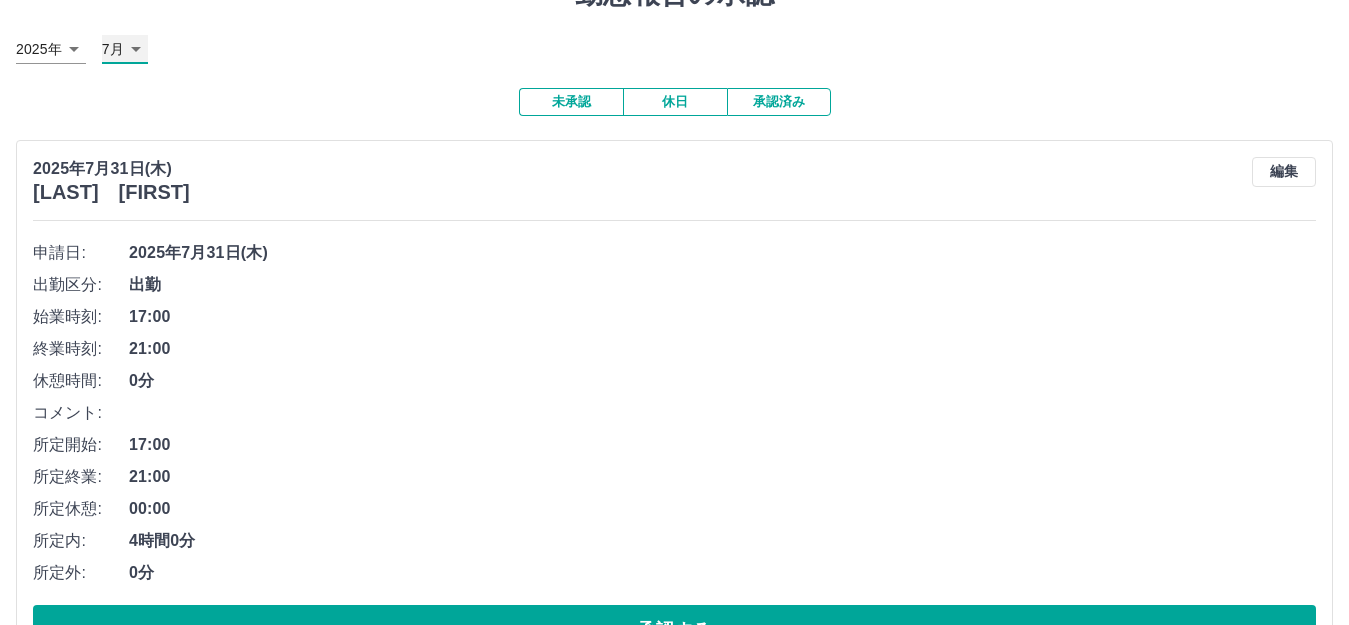 scroll, scrollTop: 169, scrollLeft: 0, axis: vertical 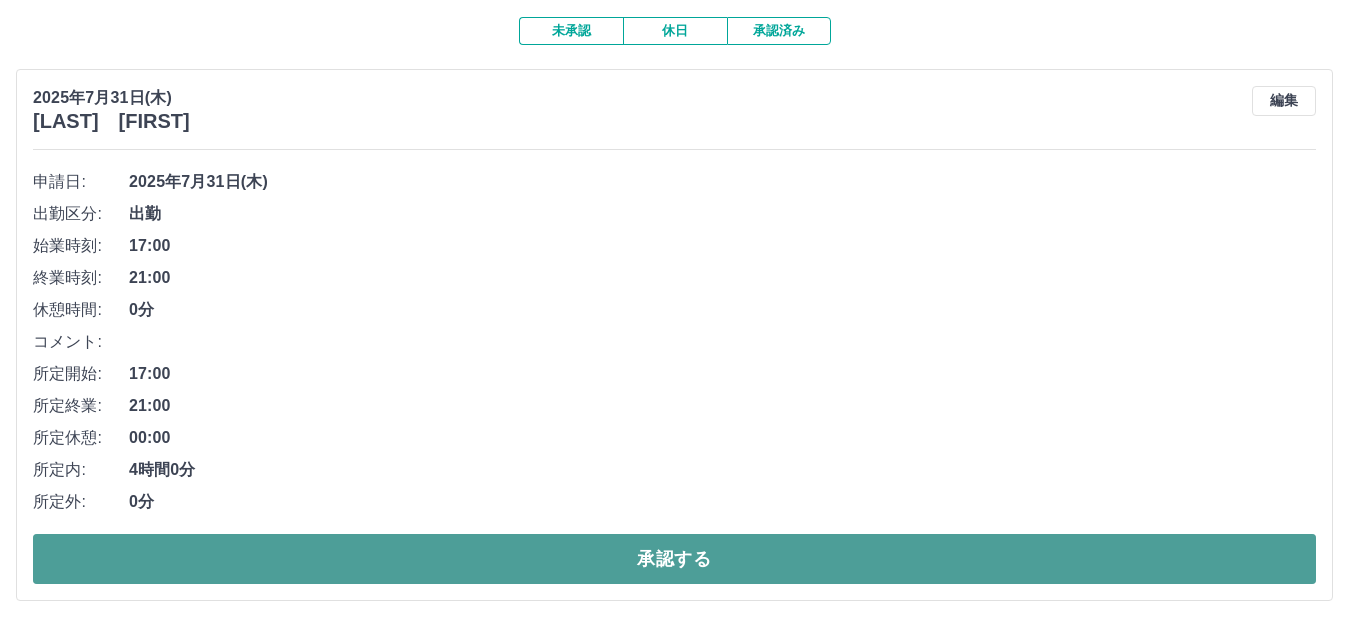 click on "承認する" at bounding box center (674, 559) 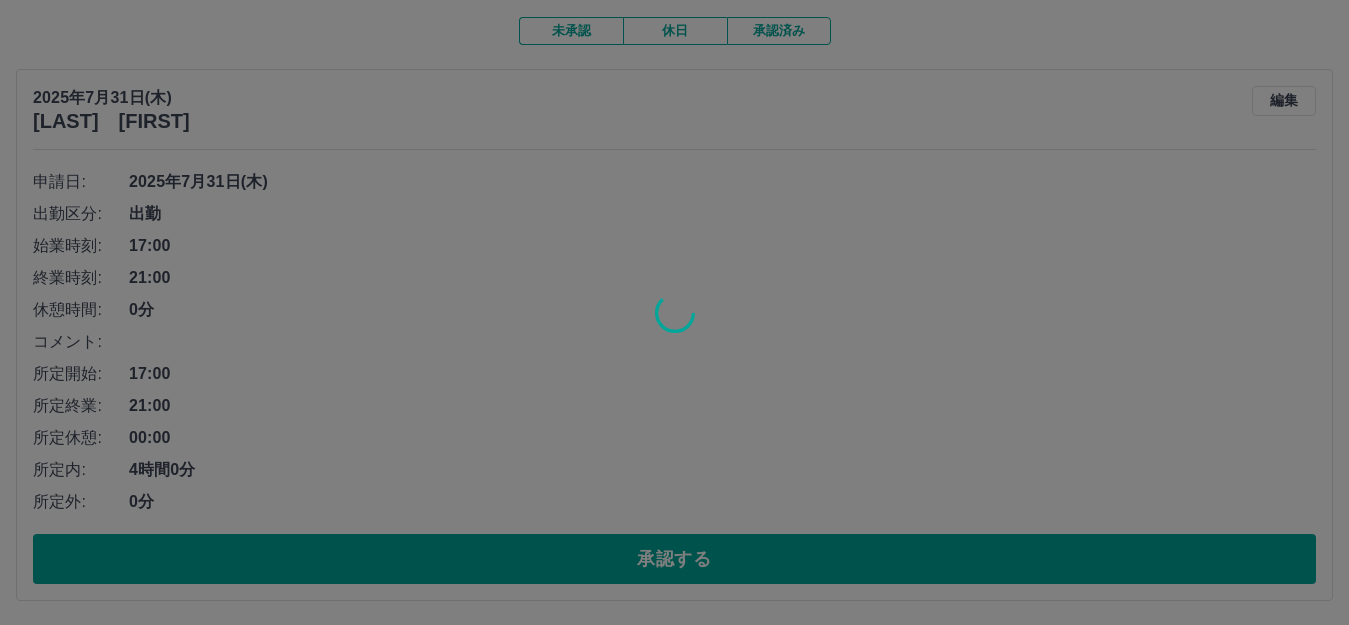 scroll, scrollTop: 0, scrollLeft: 0, axis: both 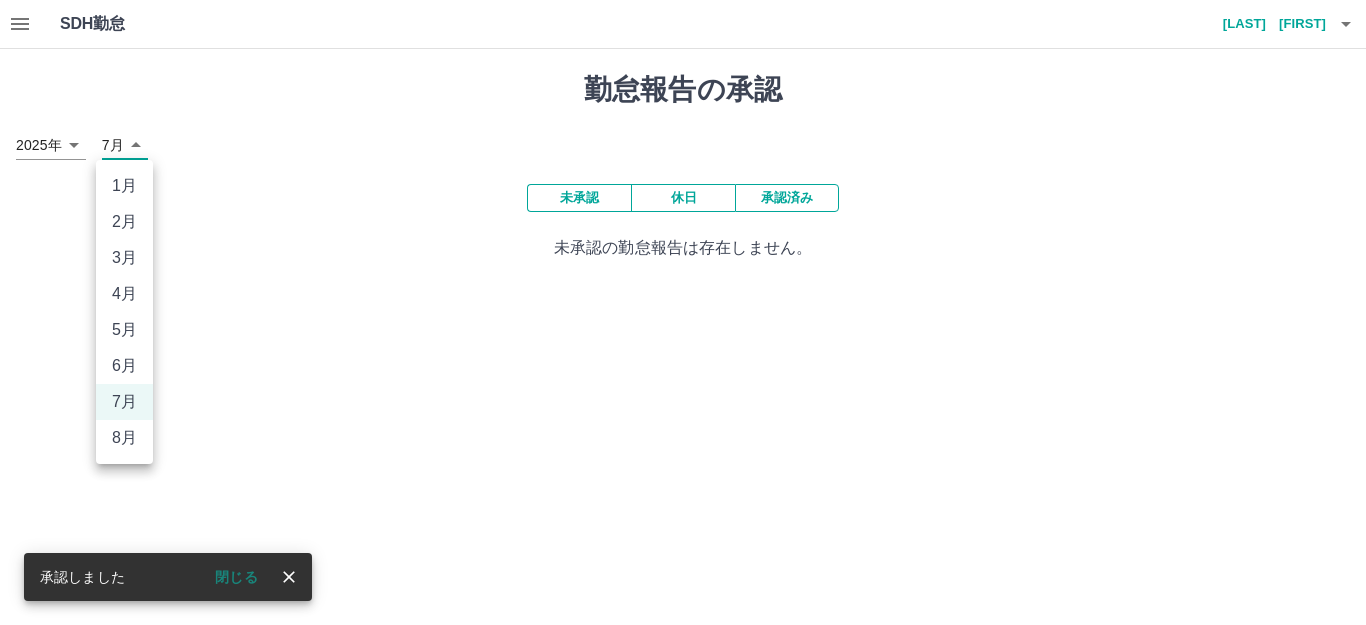 click on "SDH勤怠 [LAST]　[FIRST] 承認しました 閉じる 勤怠報告の承認 2025年 **** 7月 * 未承認 休日 承認済み 未承認の勤怠報告は存在しません。 SDH勤怠 1月 2月 3月 4月 5月 6月 7月 8月" at bounding box center [683, 142] 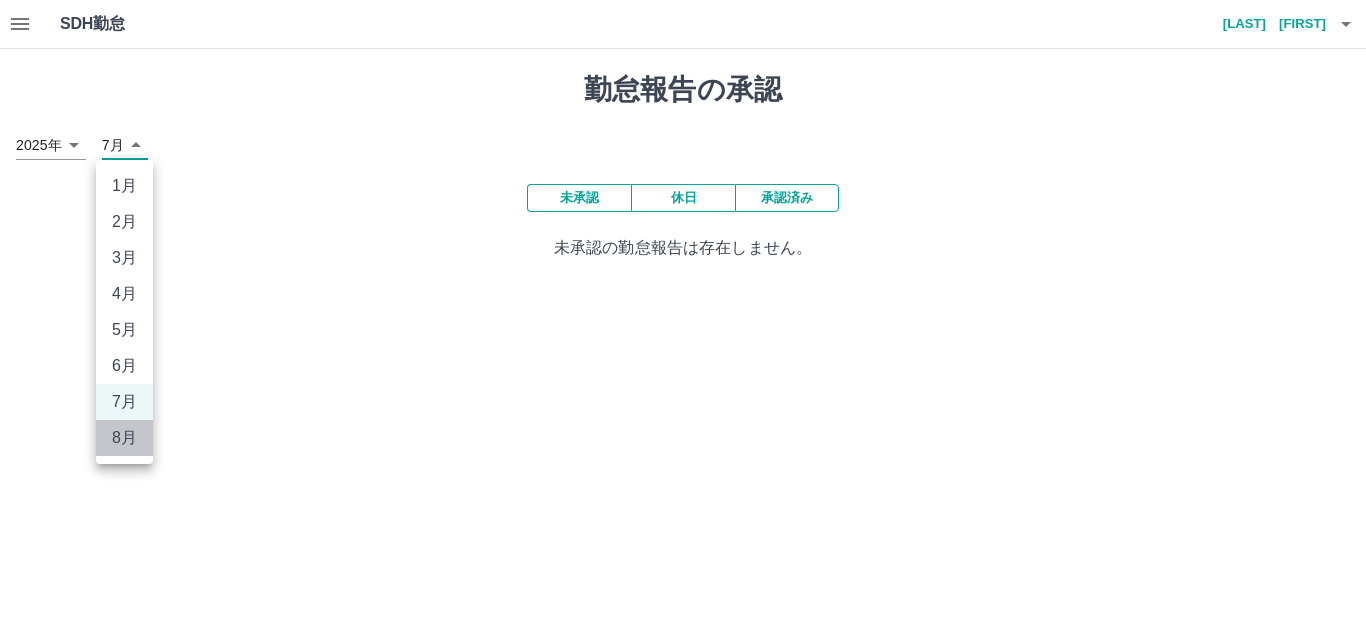 click on "8月" at bounding box center (124, 438) 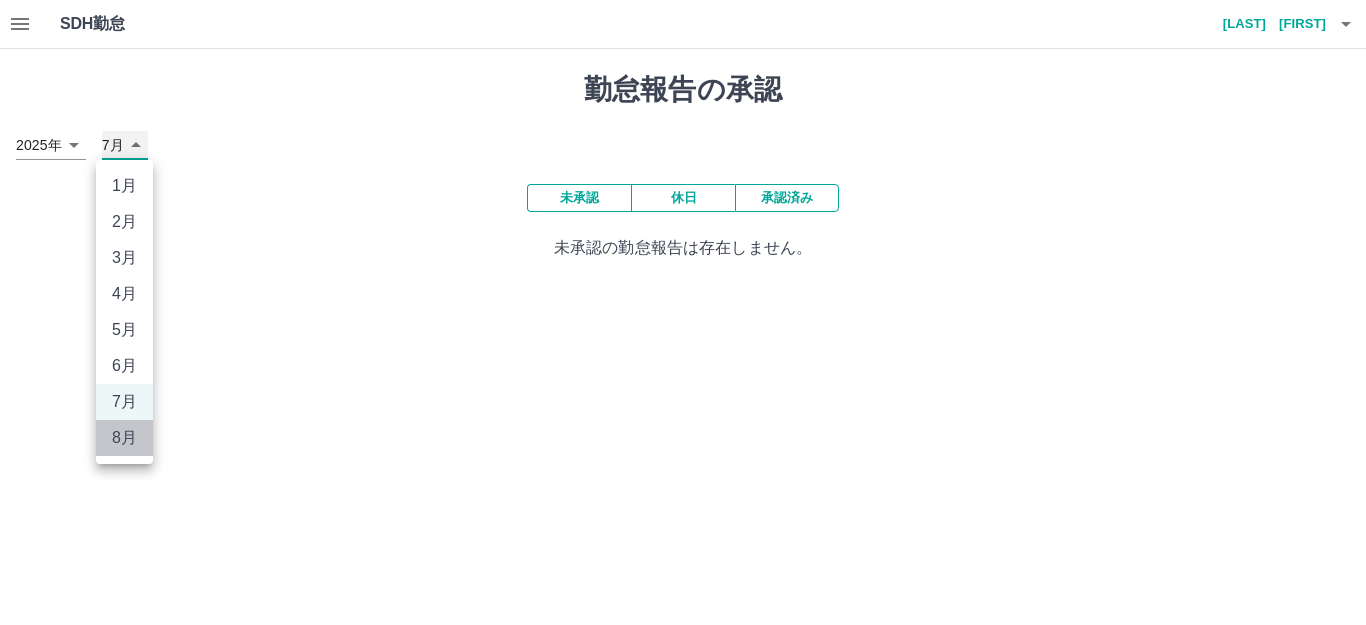 type on "*" 